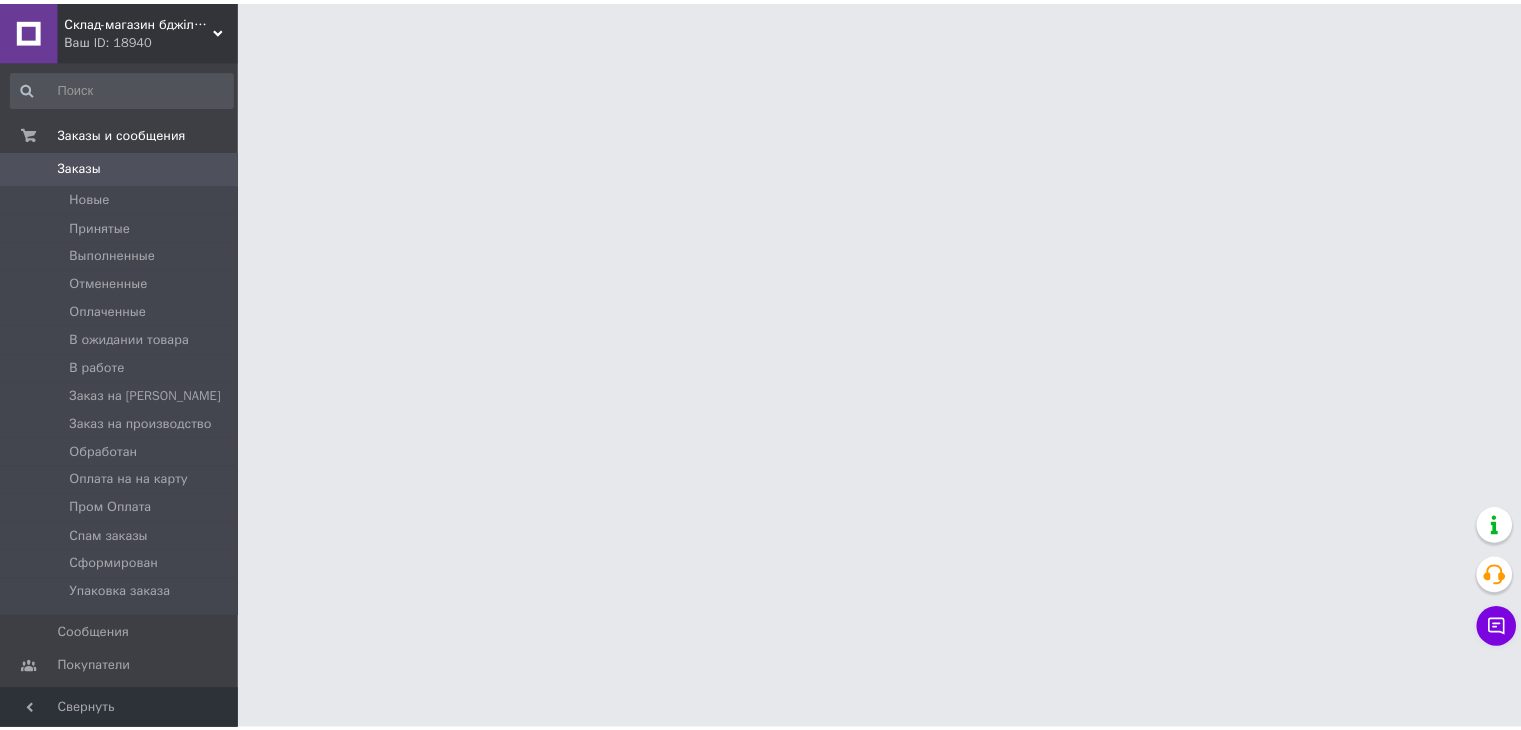 scroll, scrollTop: 0, scrollLeft: 0, axis: both 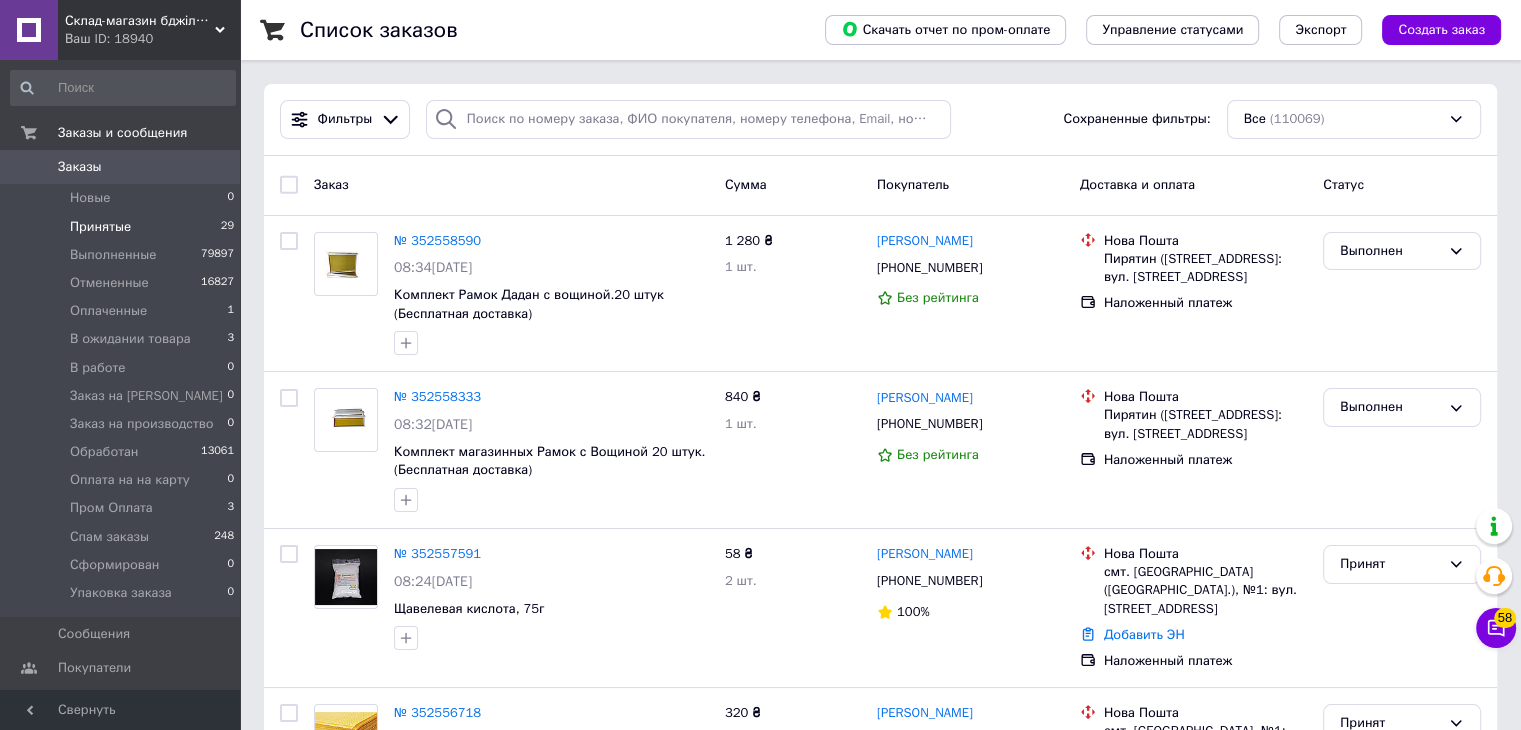 click on "Принятые 29" at bounding box center (123, 227) 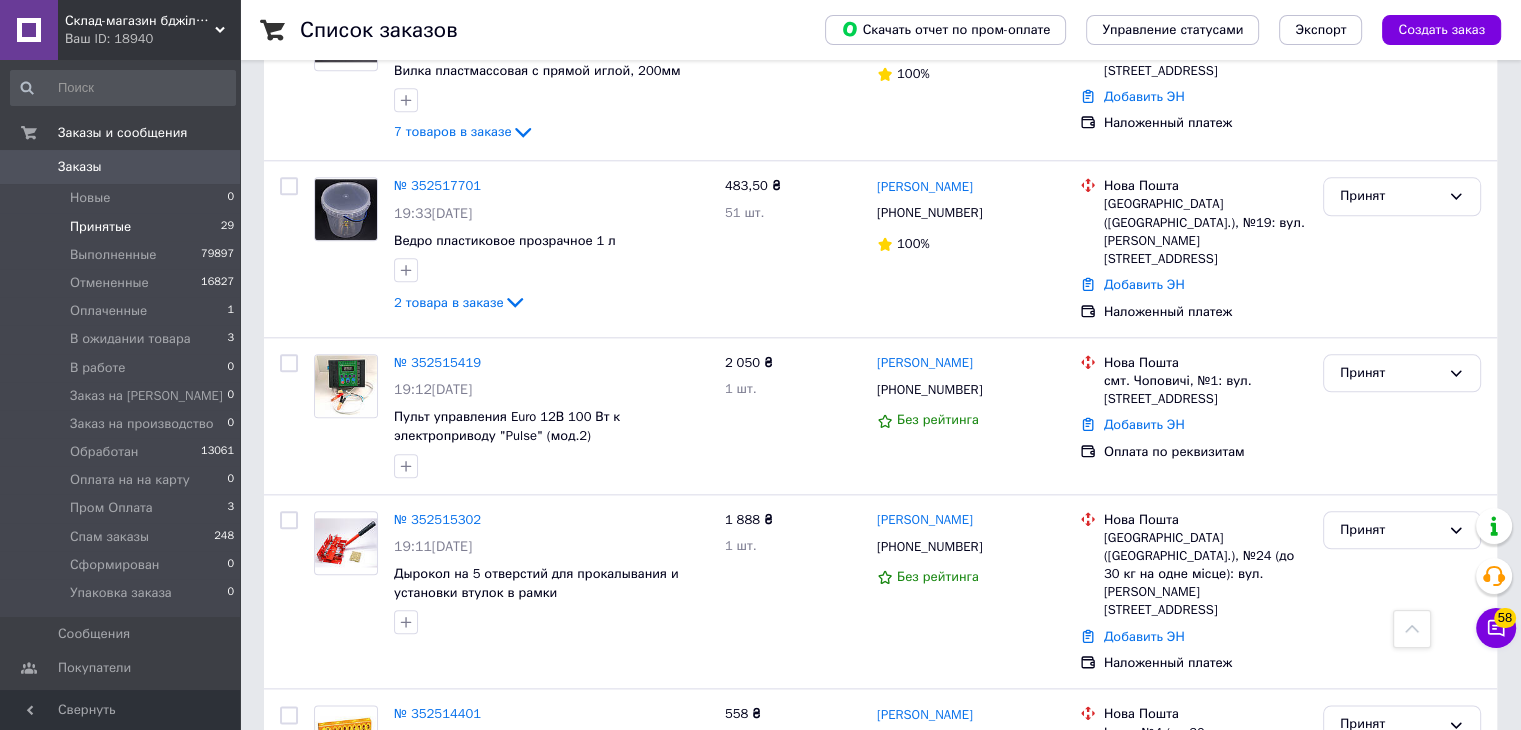 scroll, scrollTop: 4341, scrollLeft: 0, axis: vertical 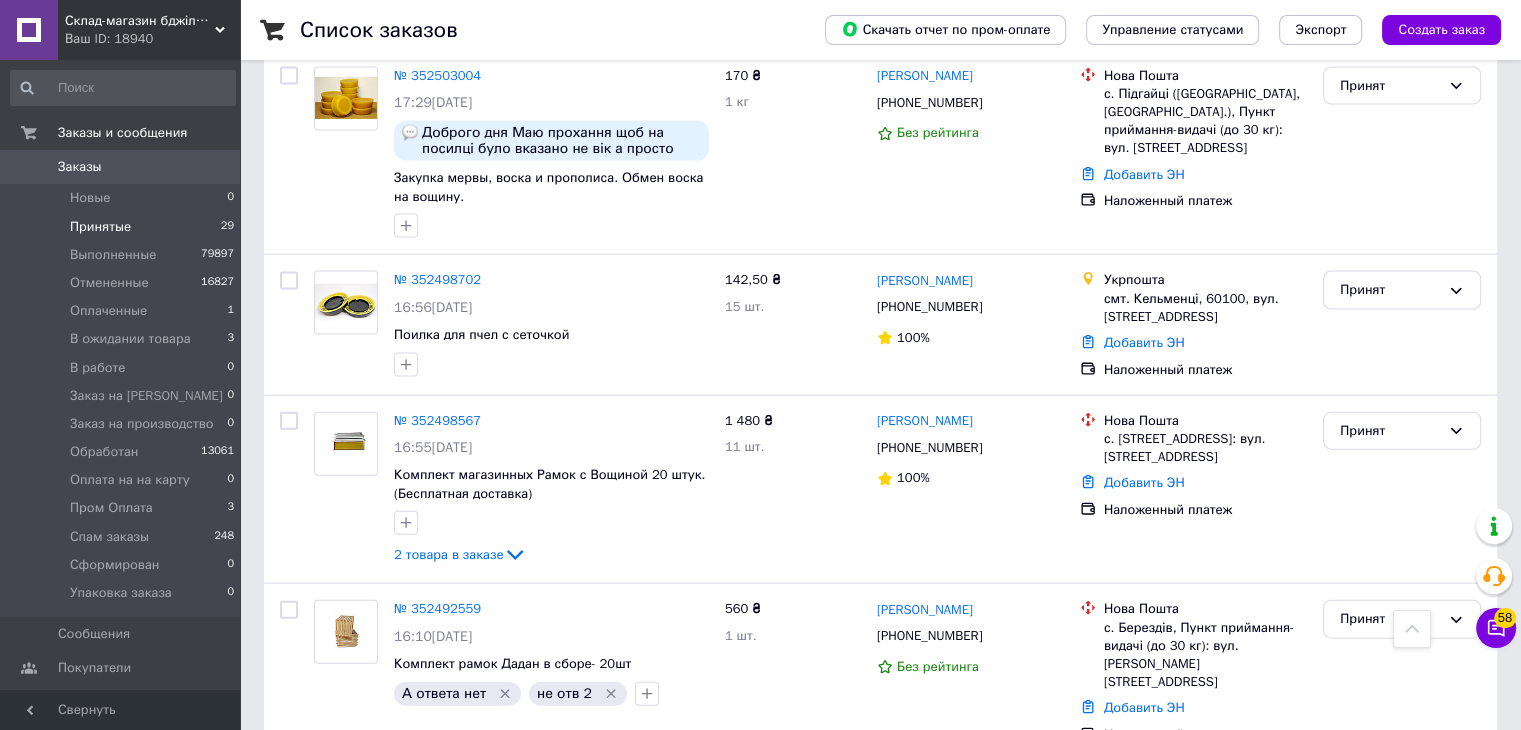 click on "№ 352488320 15:40[DATE] Муравьиная кислота 85%, 1кг, [GEOGRAPHIC_DATA] А ответа нет   не отв 2" at bounding box center (551, 829) 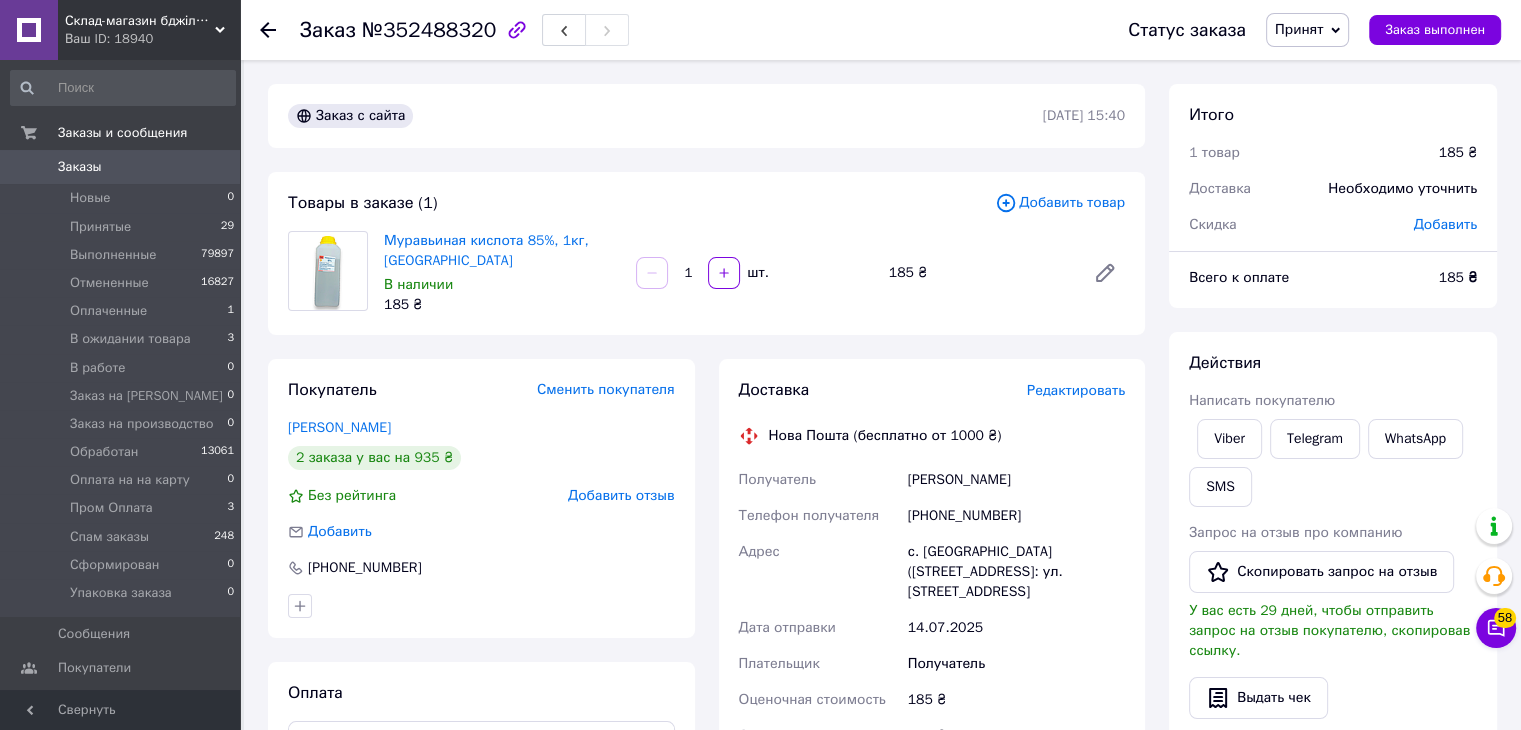 click on "Заказ №352488320 Статус заказа Принят Выполнен Отменен Оплаченный В ожидании товара В работе Заказ на Магазин Заказ на производство Обработан Оплата на на карту Пром Оплата Спам заказы Сформирован Упаковка заказа Заказ выполнен" at bounding box center [880, 30] 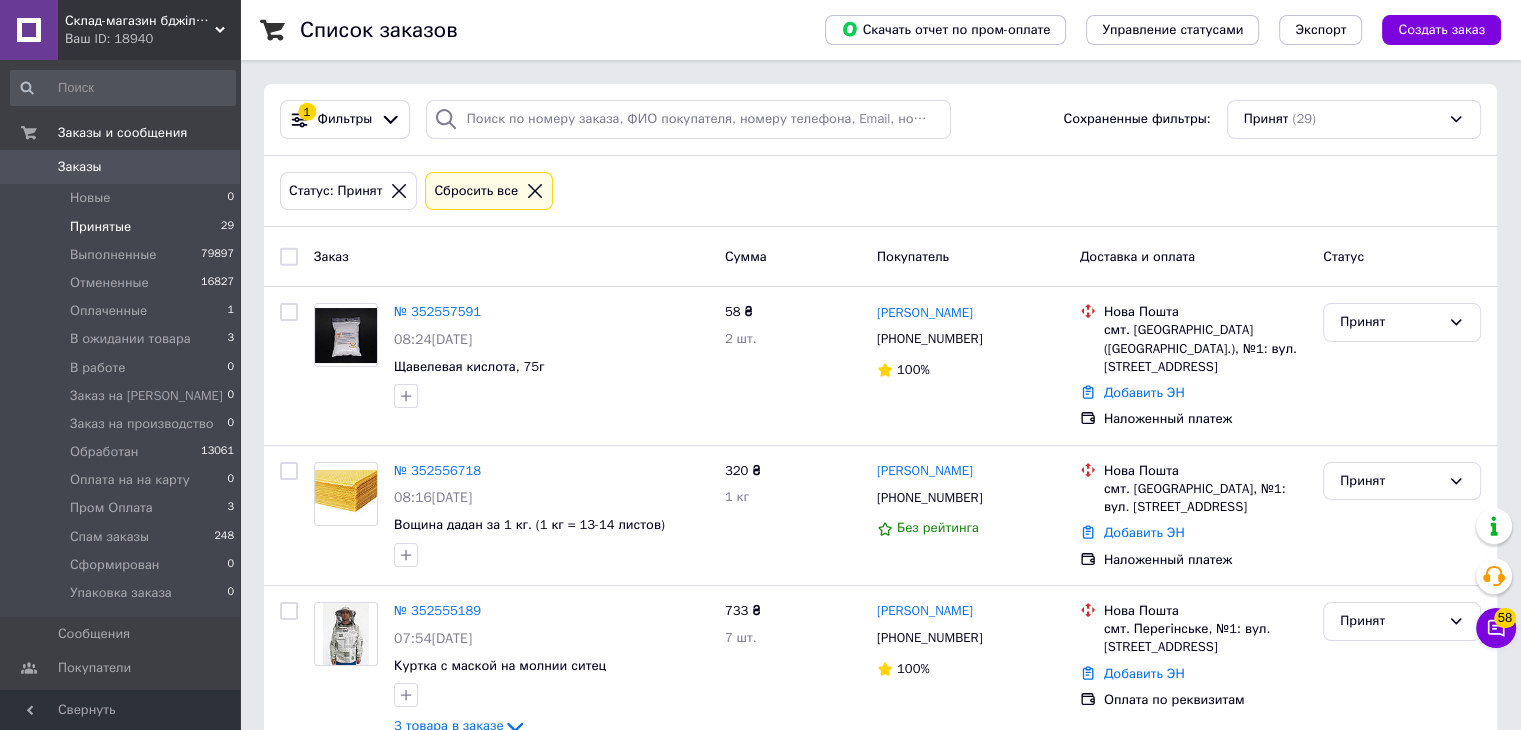click 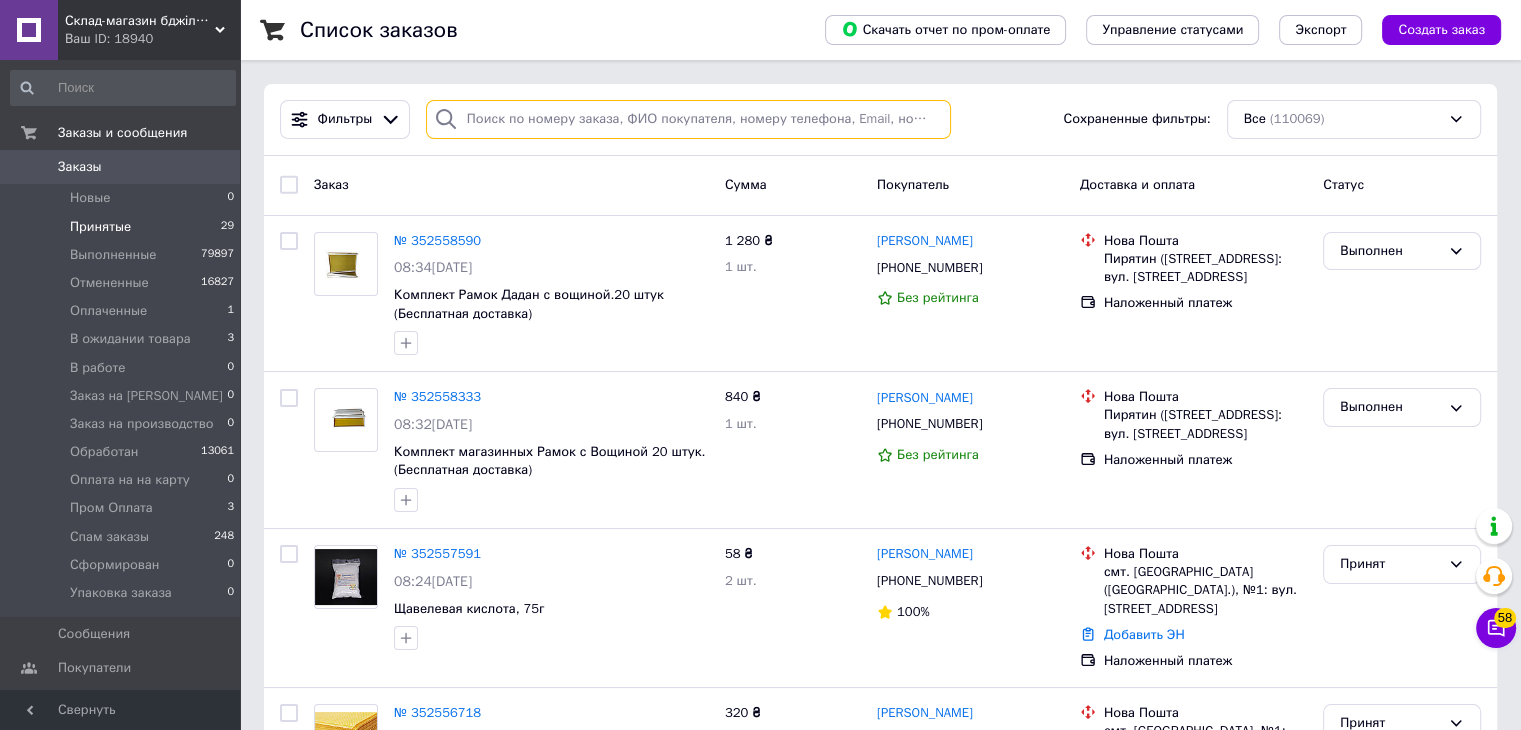 paste on "0661927282" 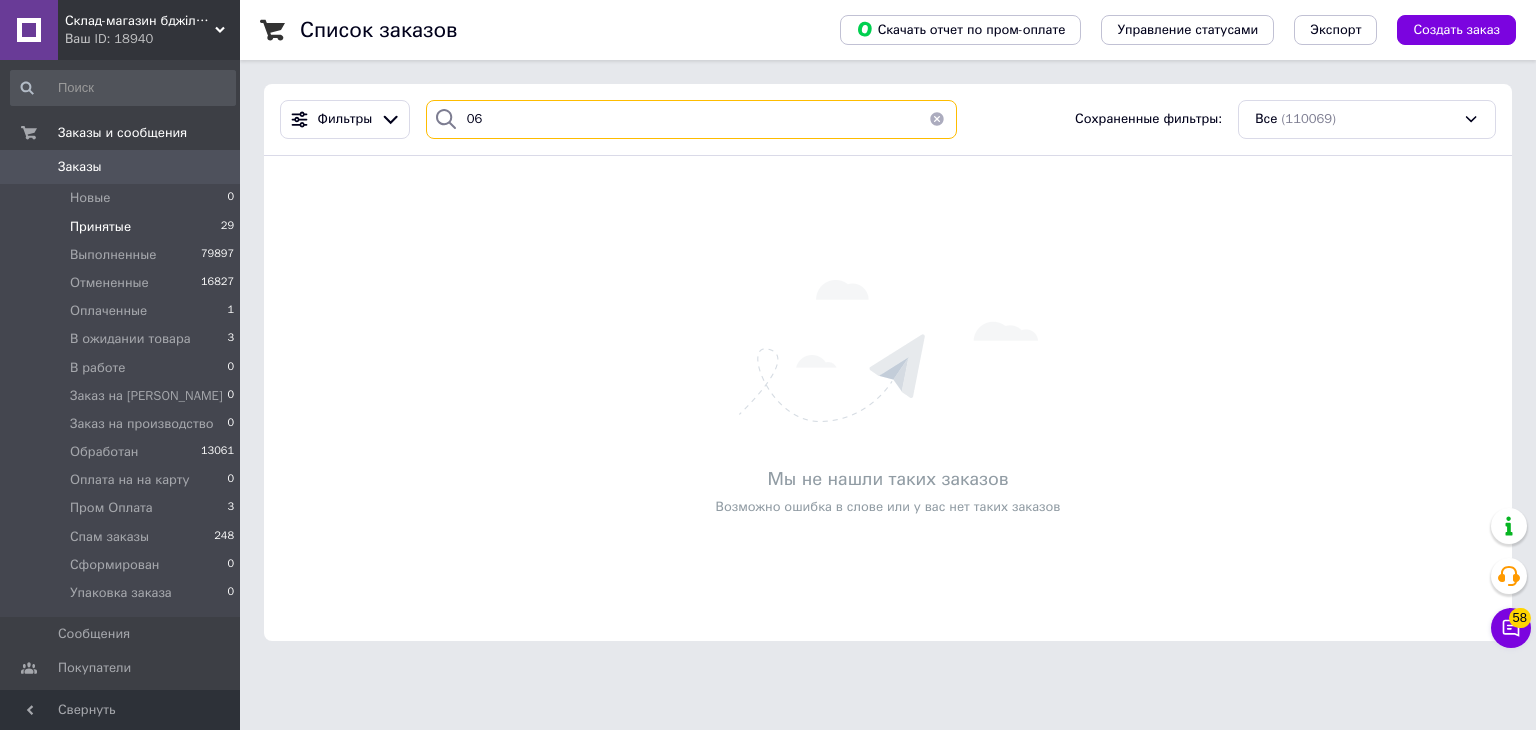 type on "0" 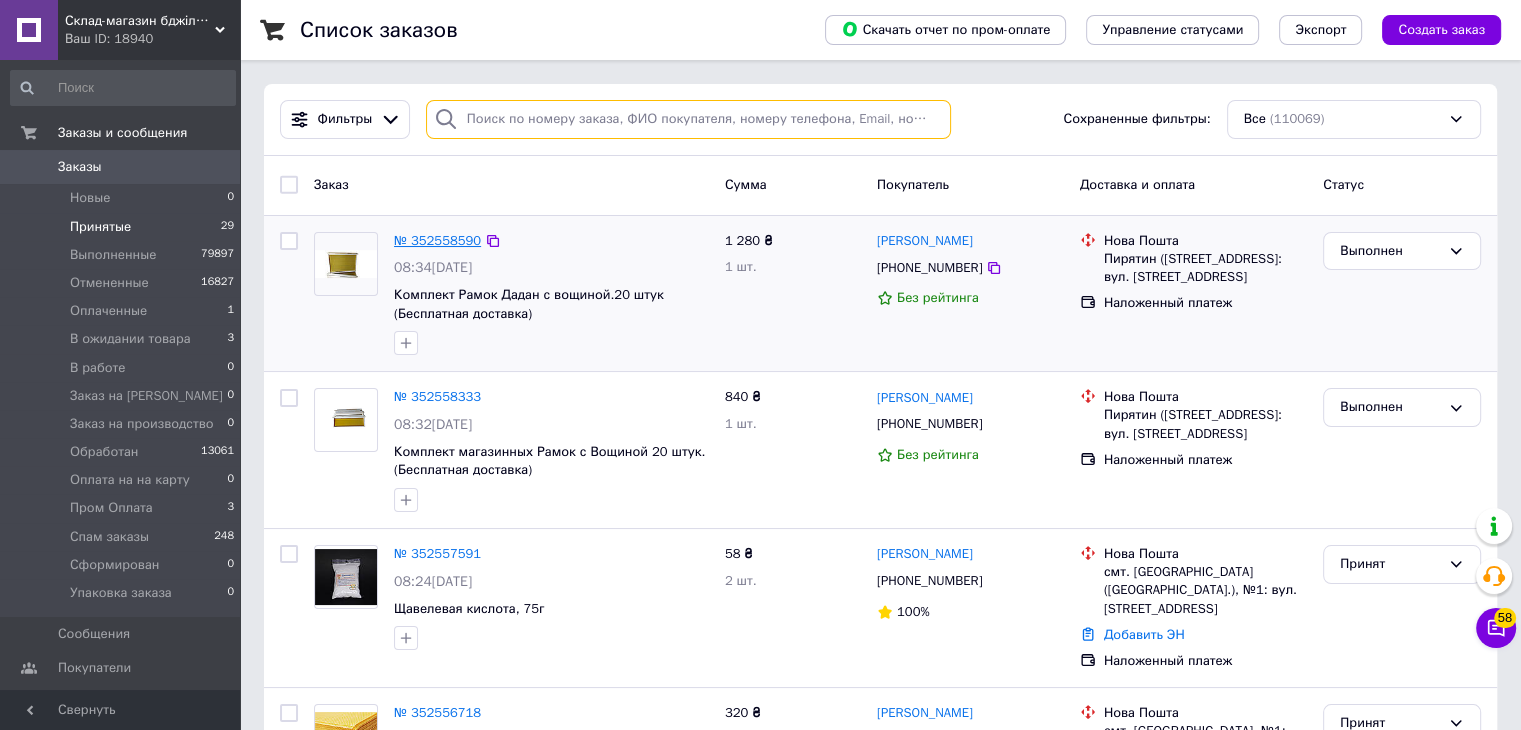 type 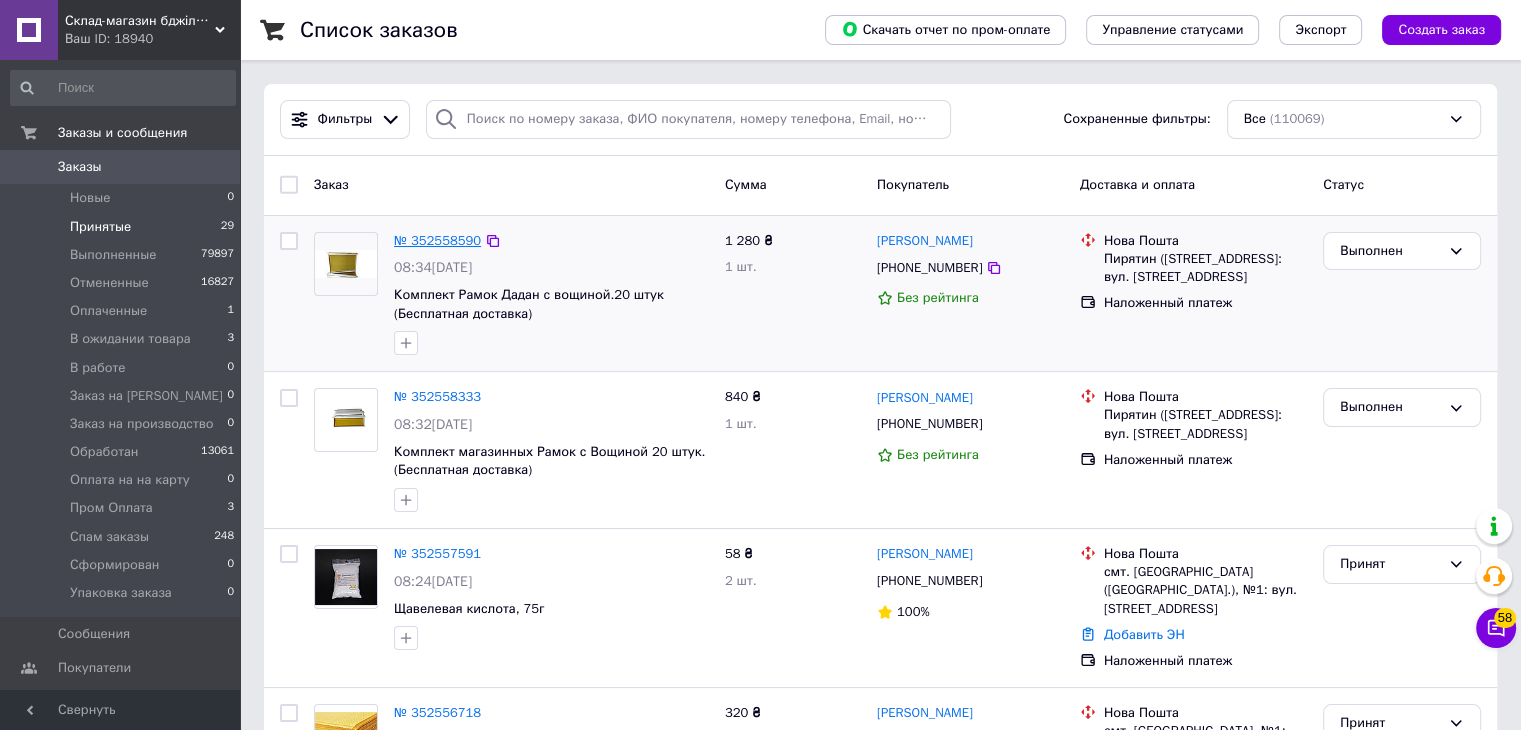 click on "№ 352558590" at bounding box center [437, 240] 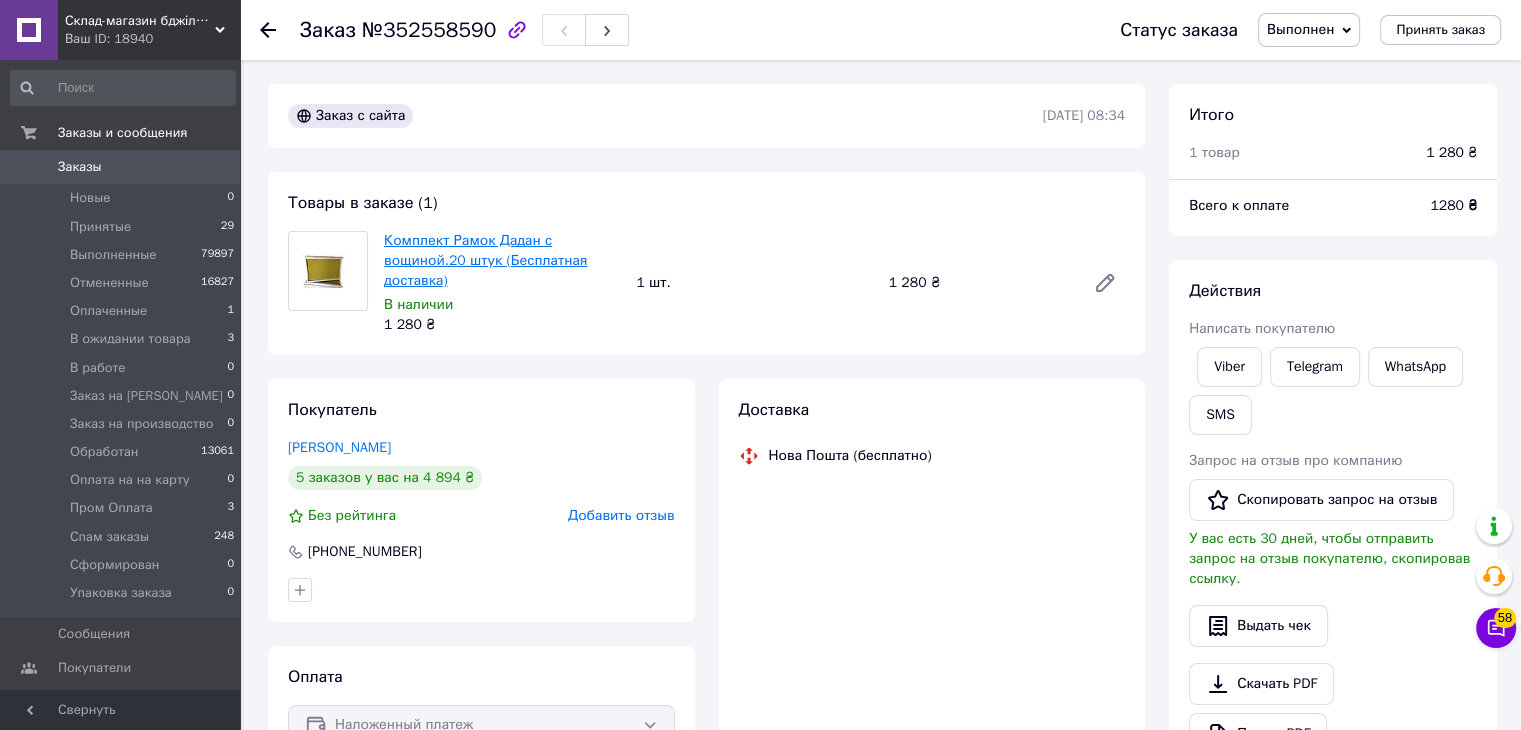 click on "Комплект Рамок Дадан с вощиной.20 штук (Бесплатная доставка)" at bounding box center (485, 260) 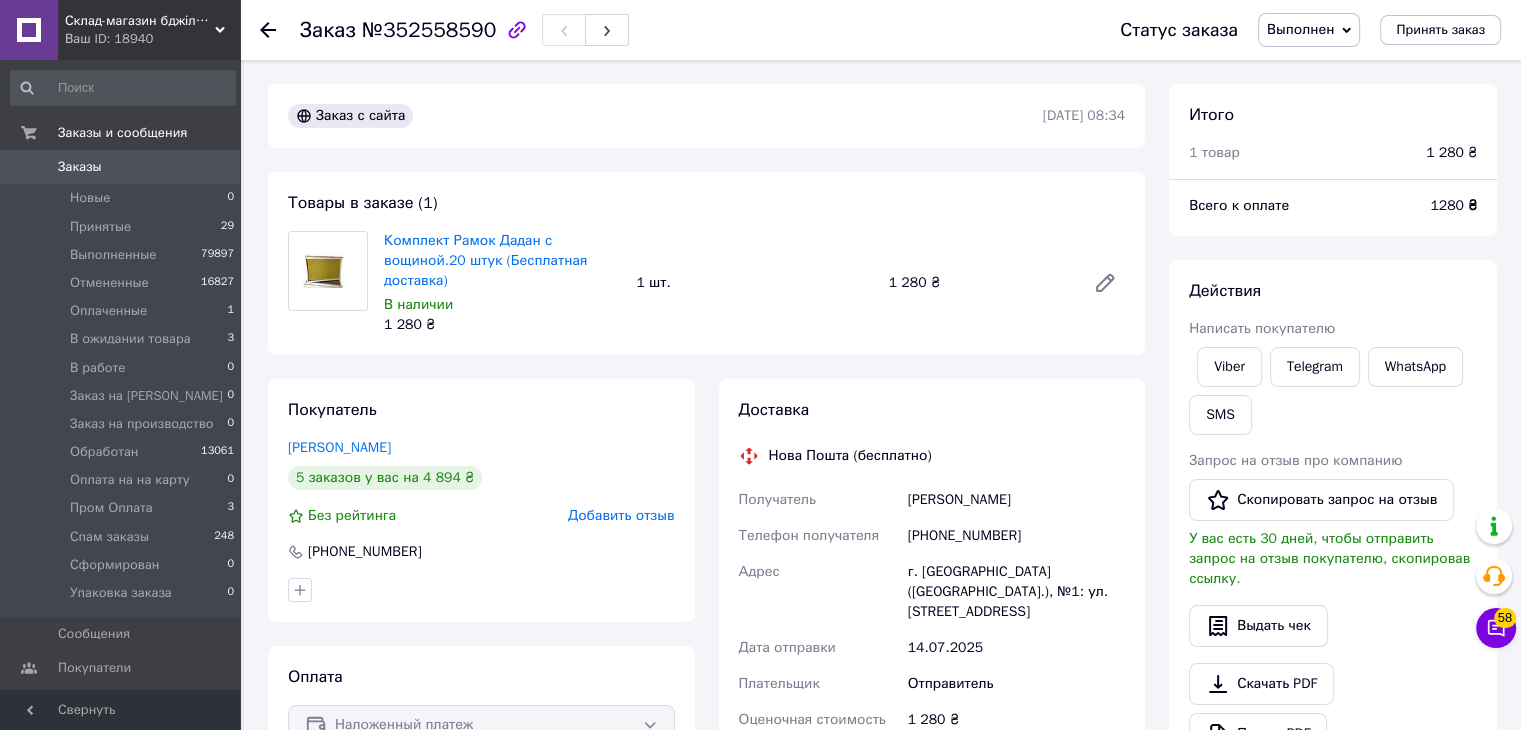 click 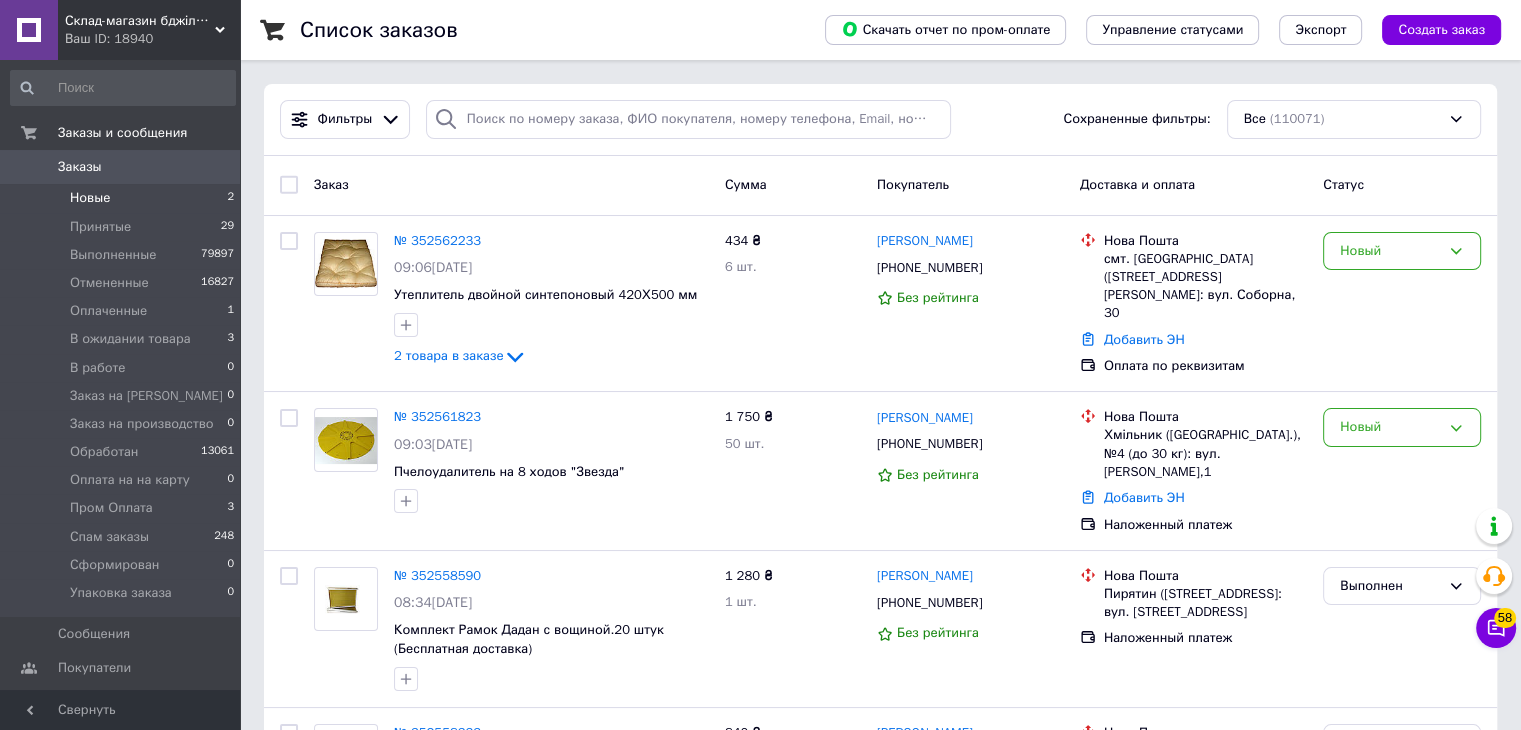 click on "Новые 2" at bounding box center (123, 198) 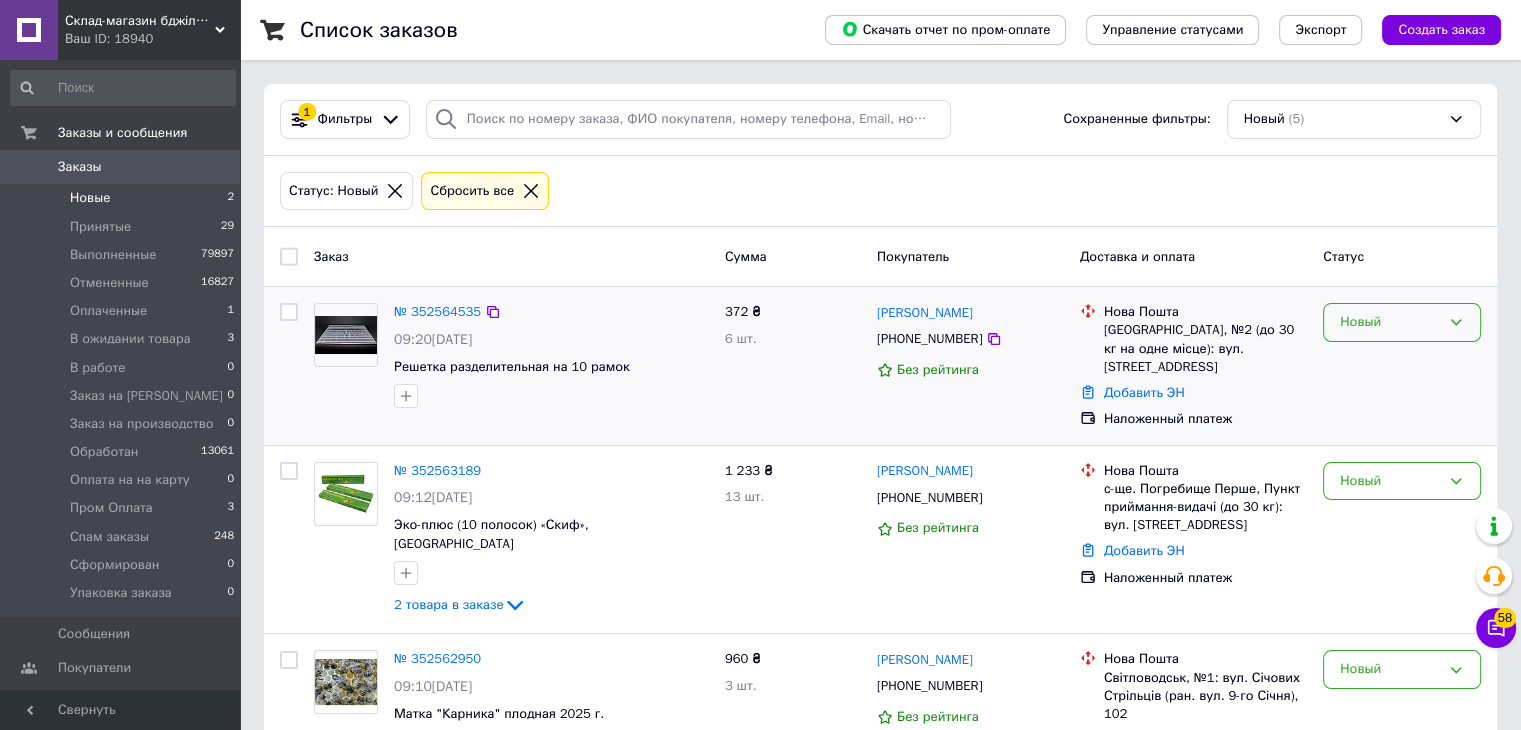 click on "Новый" at bounding box center [1390, 322] 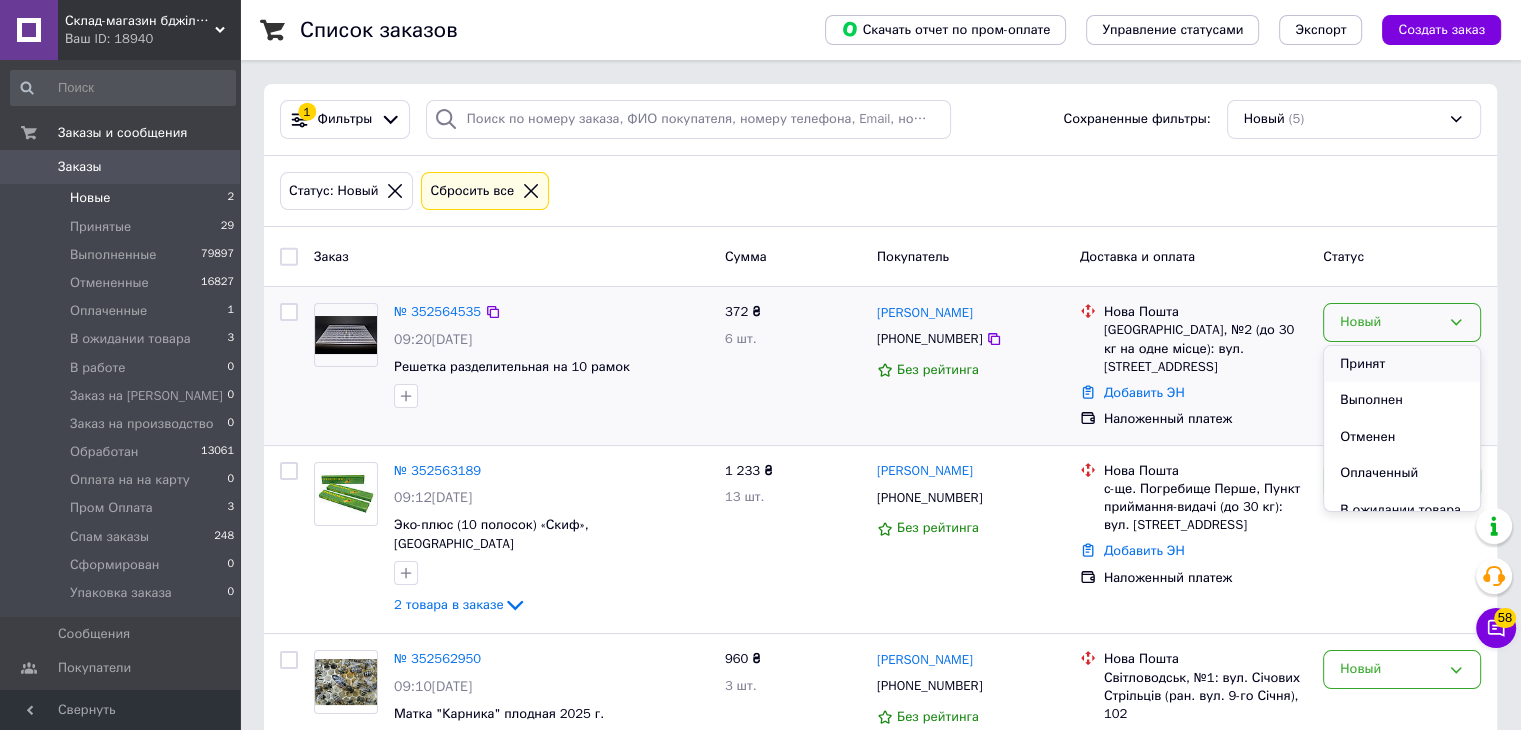 click on "Принят" at bounding box center (1402, 364) 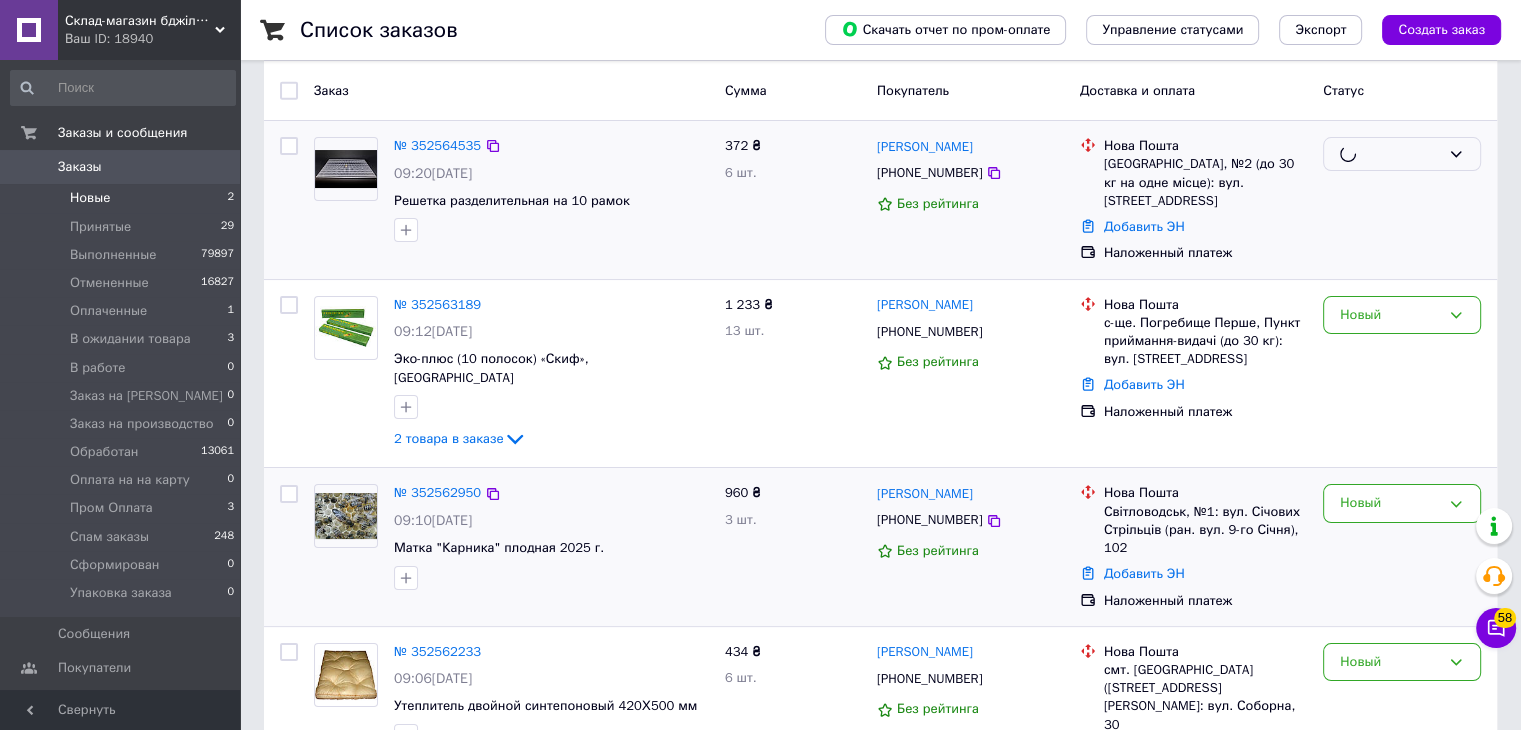 scroll, scrollTop: 200, scrollLeft: 0, axis: vertical 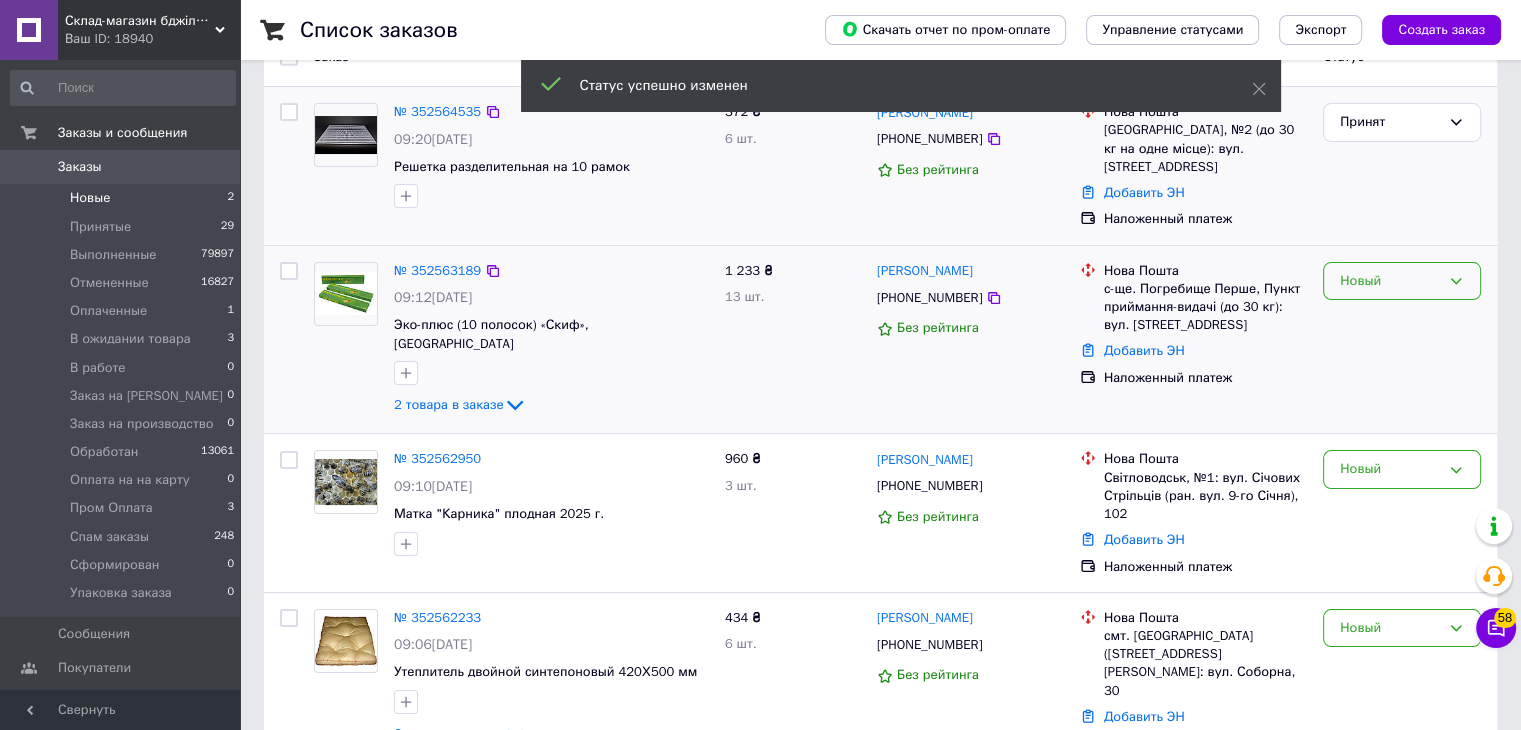 click on "Новый" at bounding box center [1390, 281] 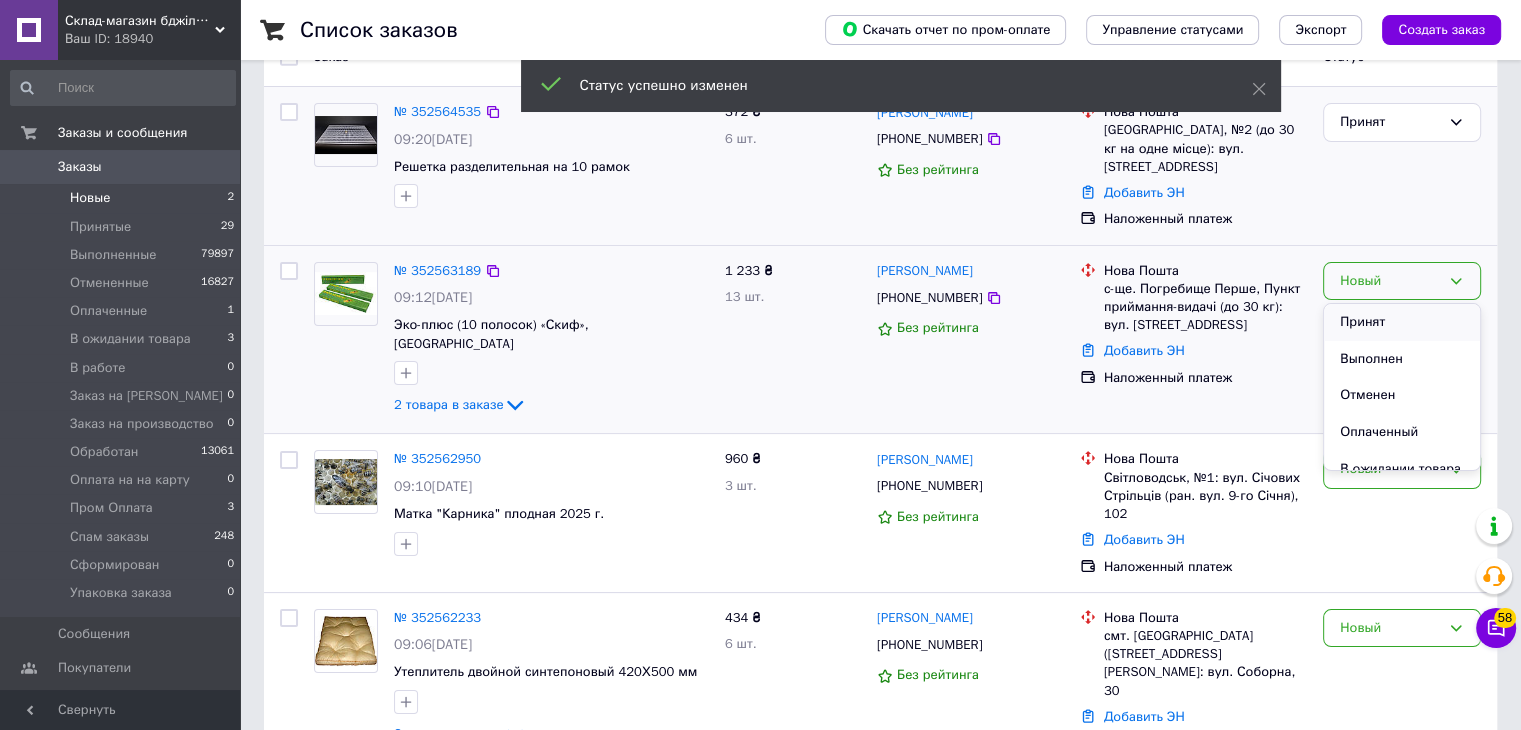 click on "Принят" at bounding box center [1402, 322] 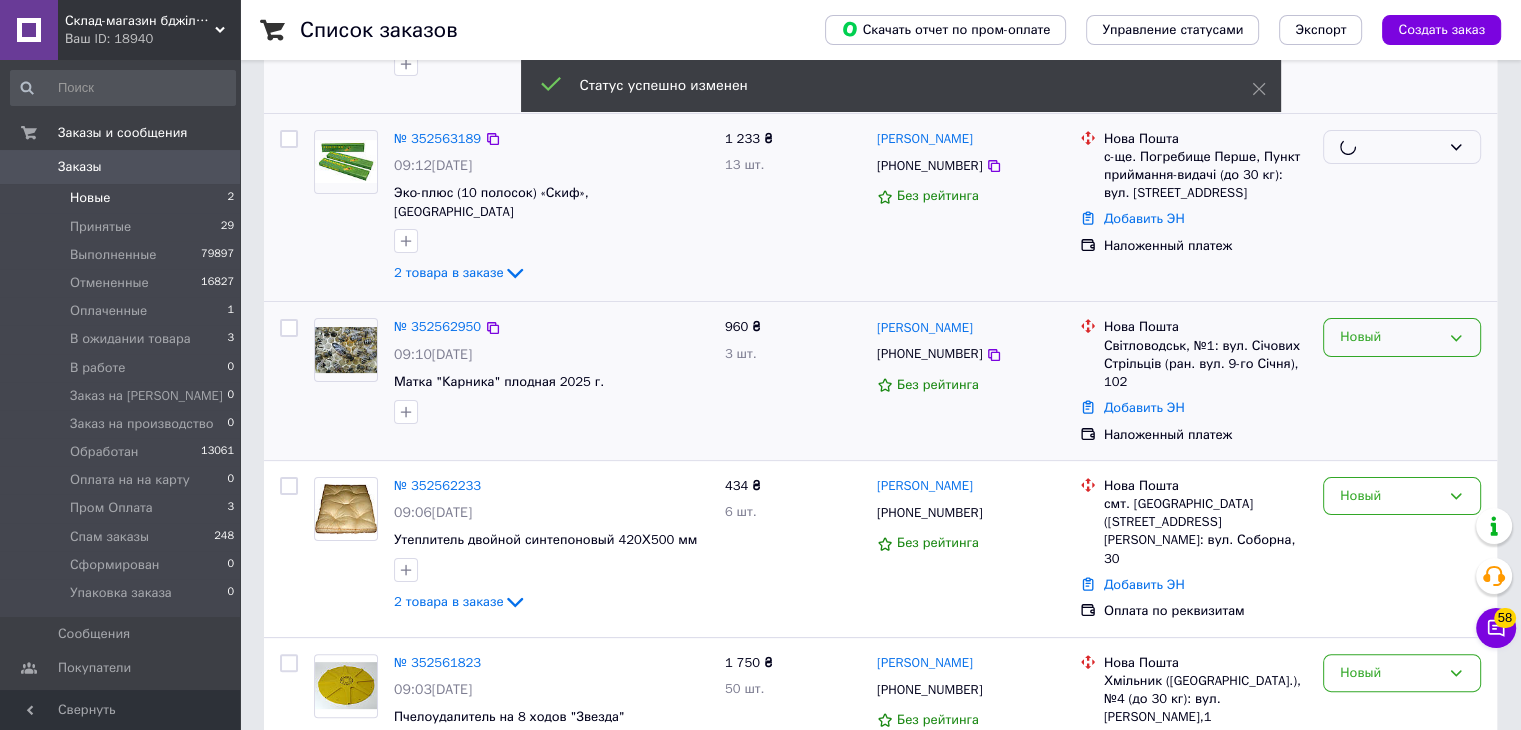 scroll, scrollTop: 376, scrollLeft: 0, axis: vertical 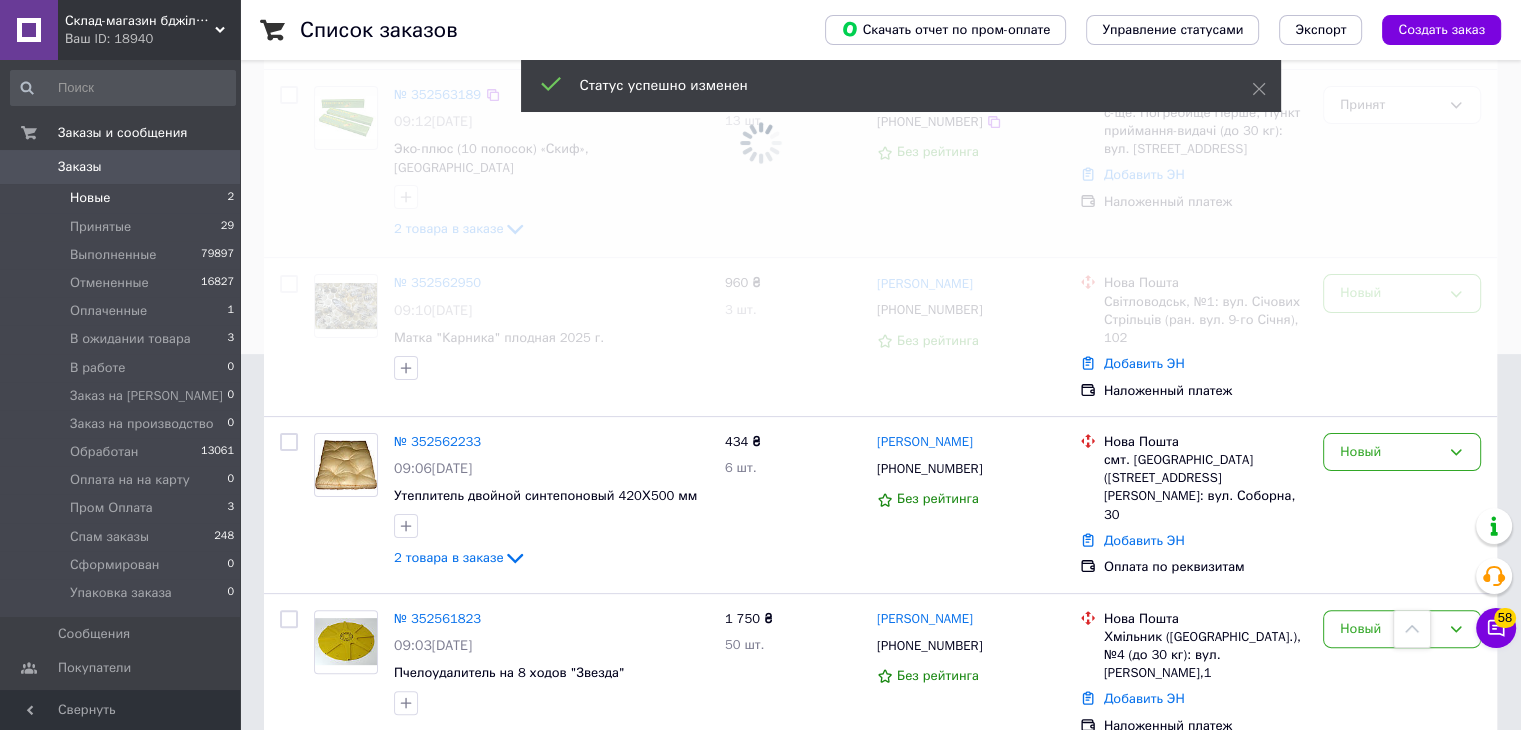 click at bounding box center (760, -11) 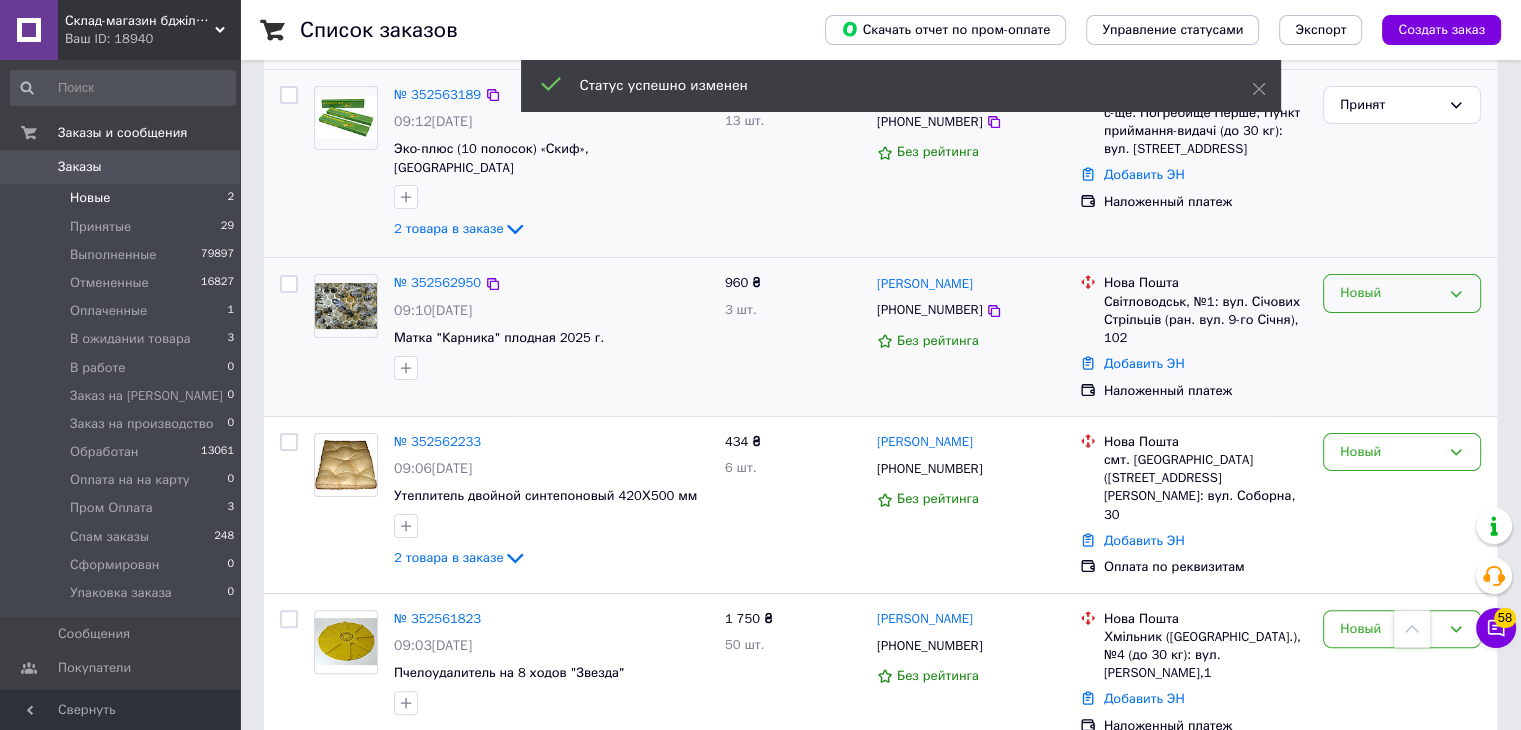 click on "Новый" at bounding box center [1390, 293] 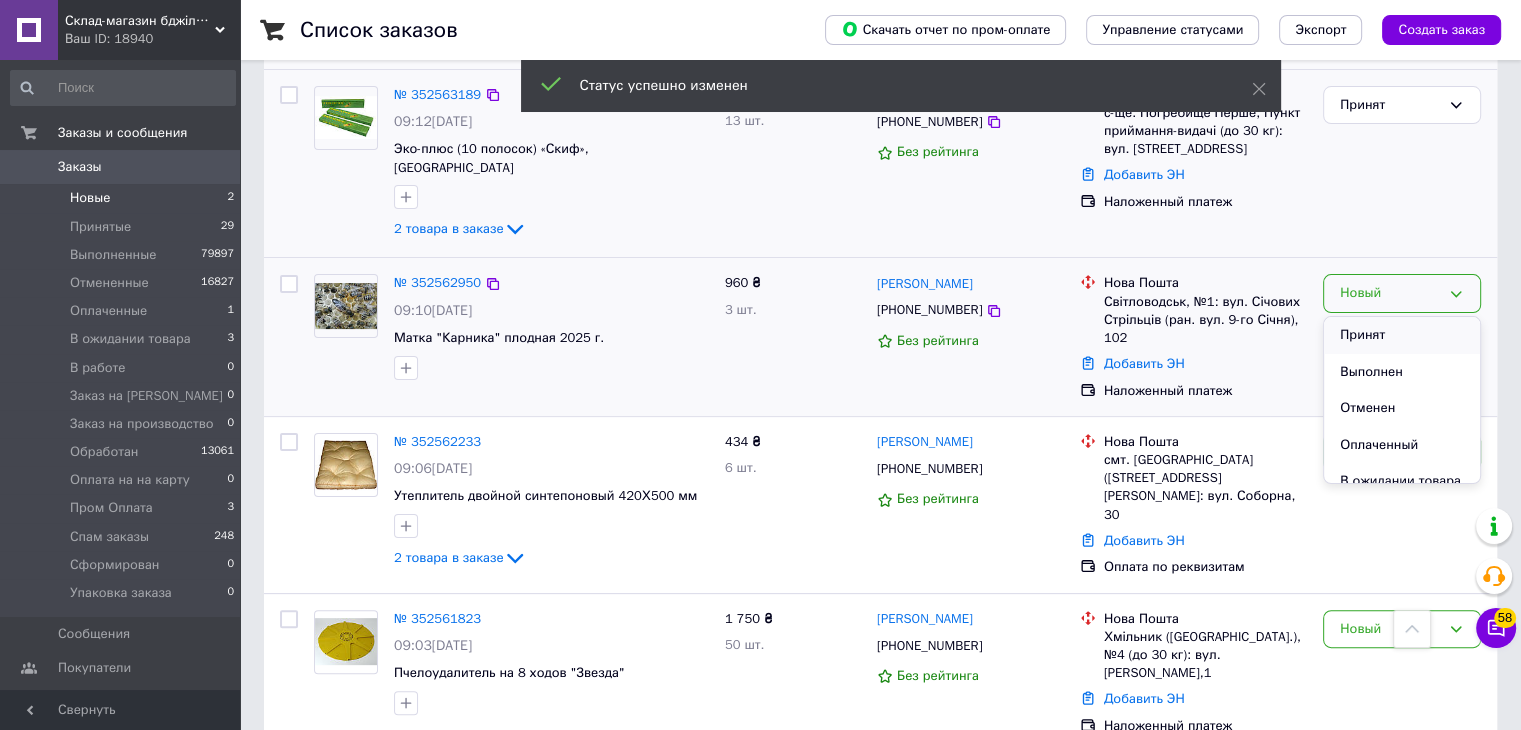 click on "Принят" at bounding box center (1402, 335) 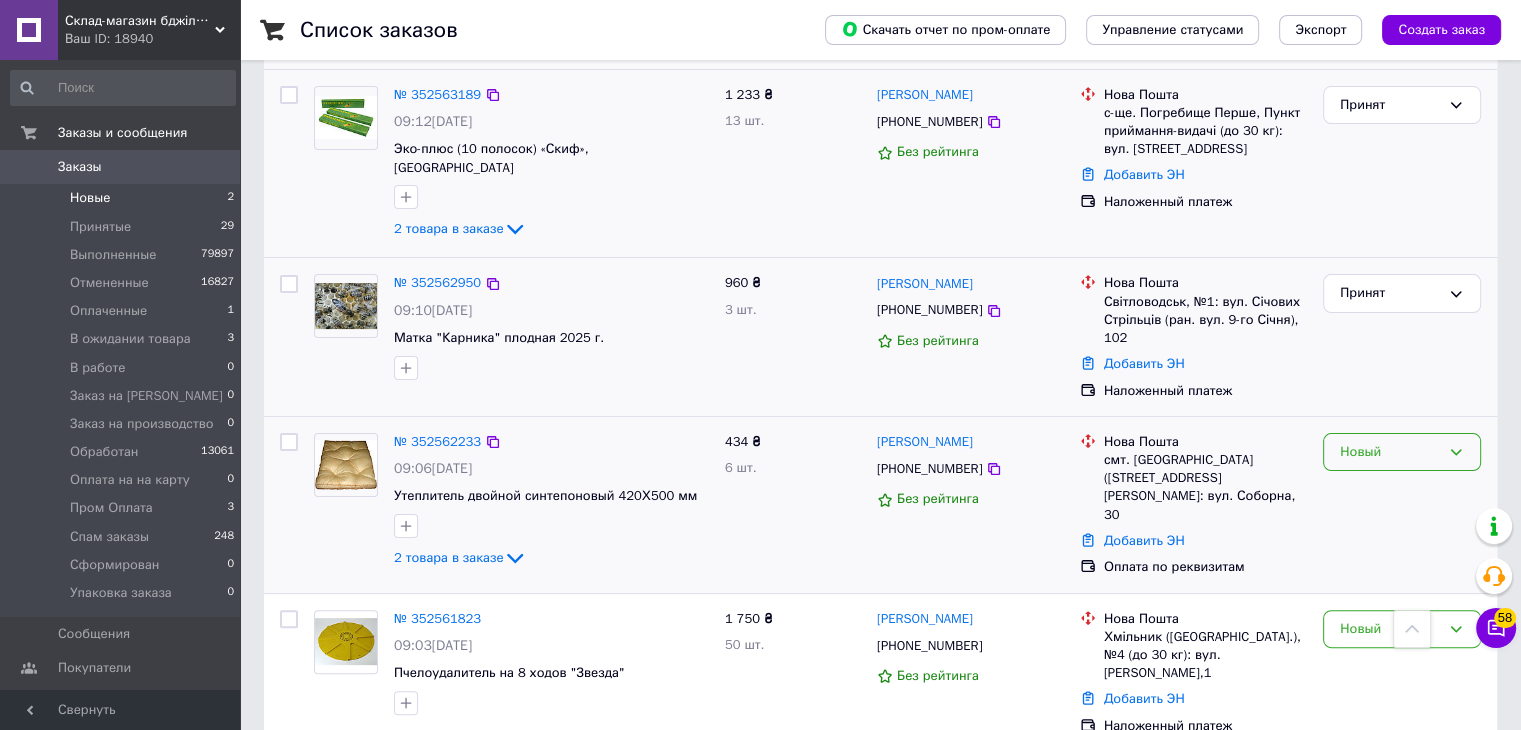 click on "Новый" at bounding box center [1390, 452] 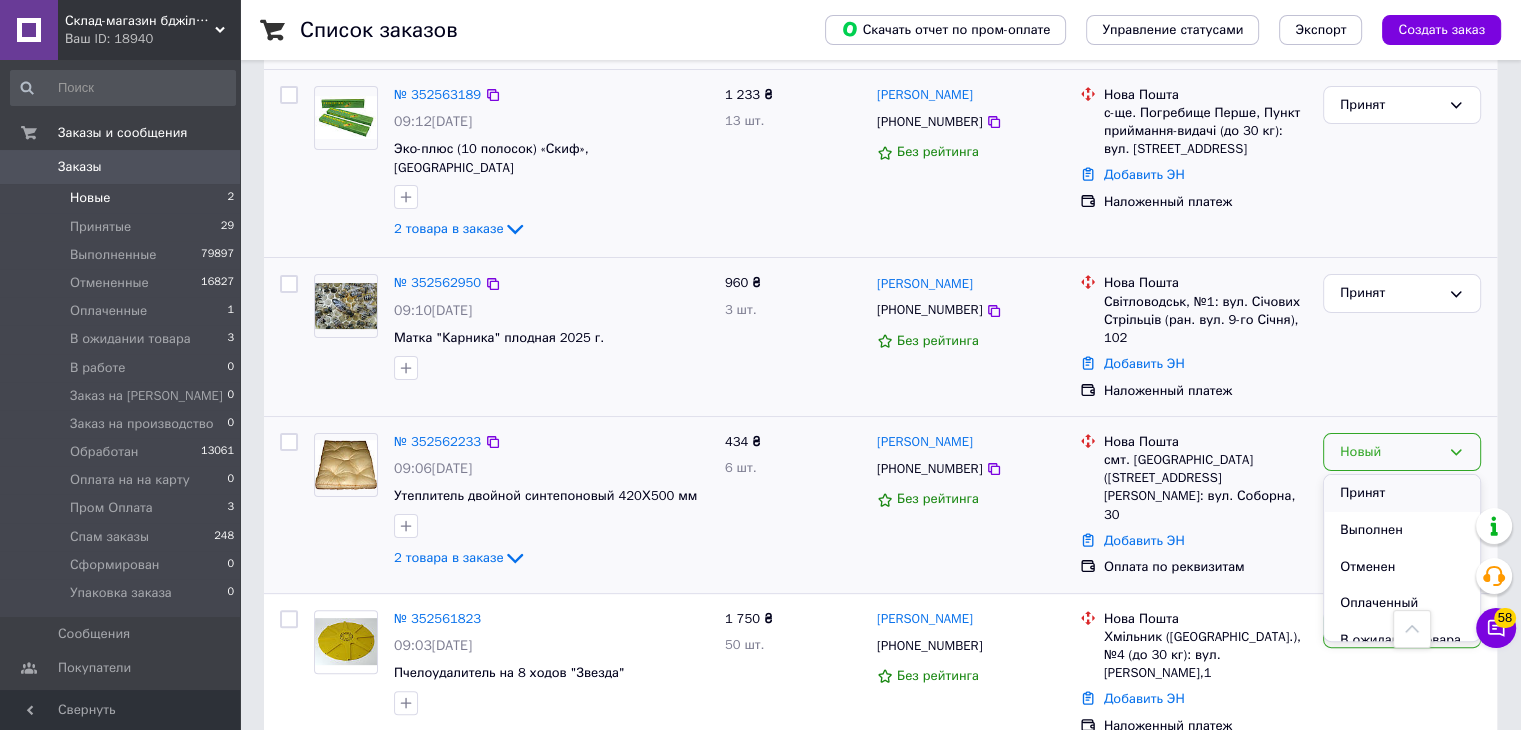 click on "Принят" at bounding box center [1402, 493] 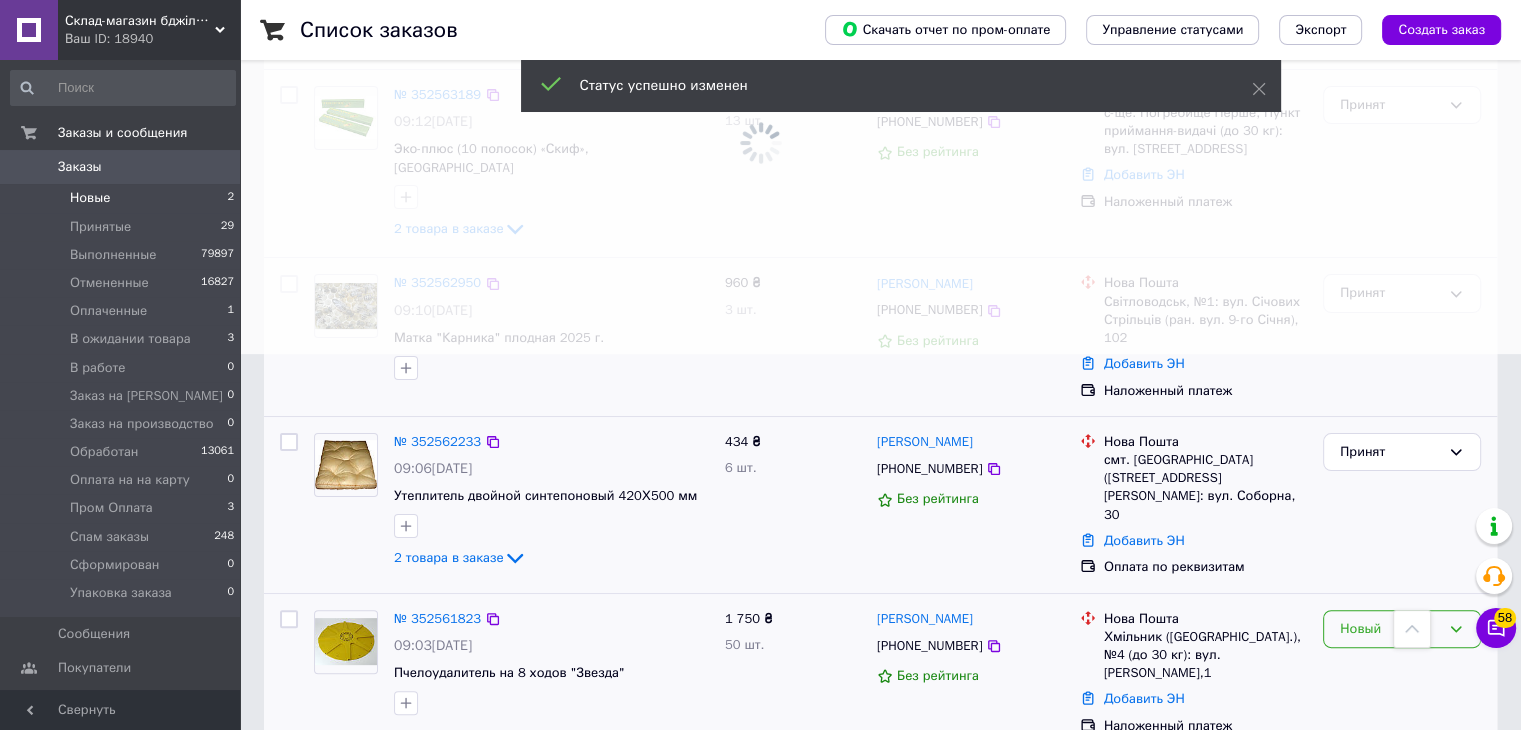 click on "Новый" at bounding box center [1402, 629] 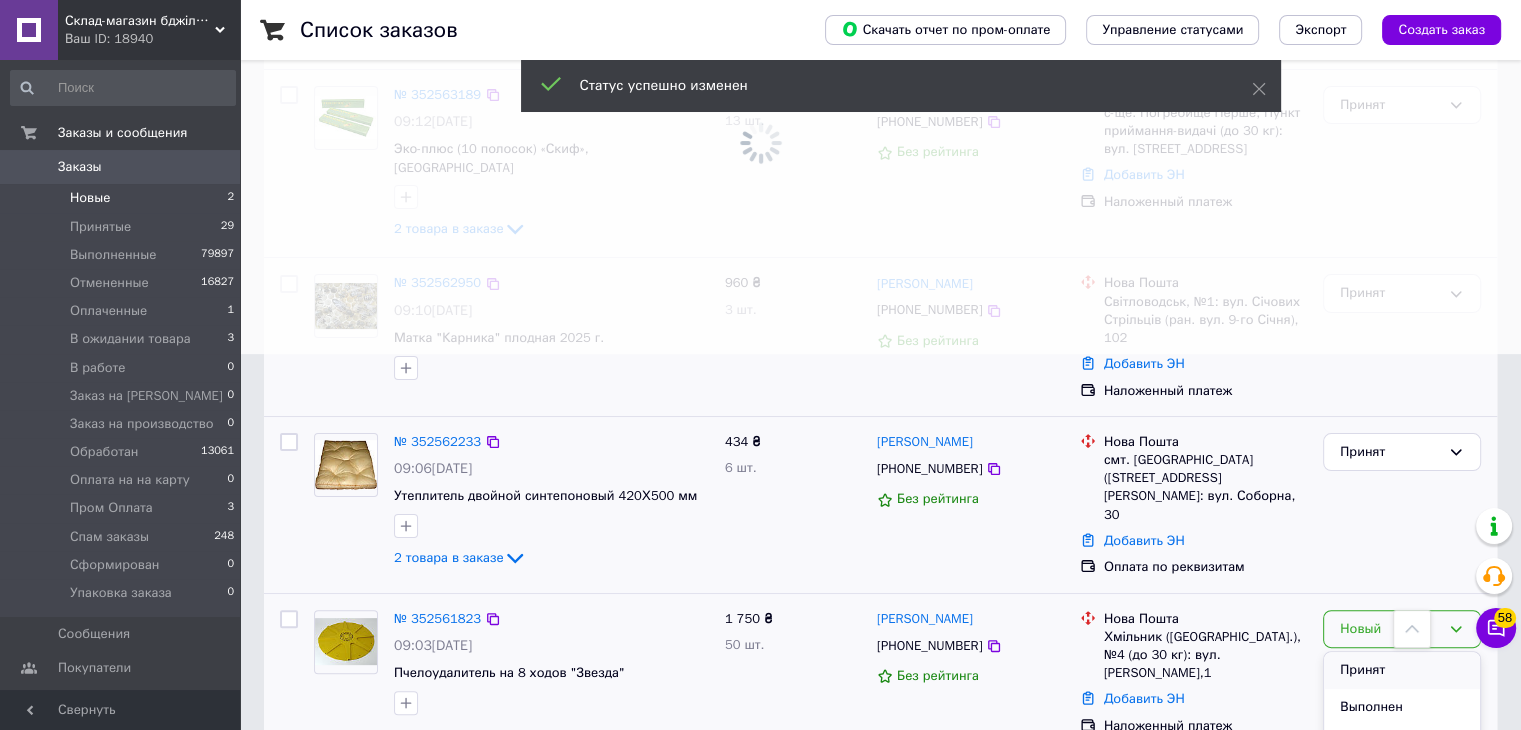 click on "Принят" at bounding box center (1402, 670) 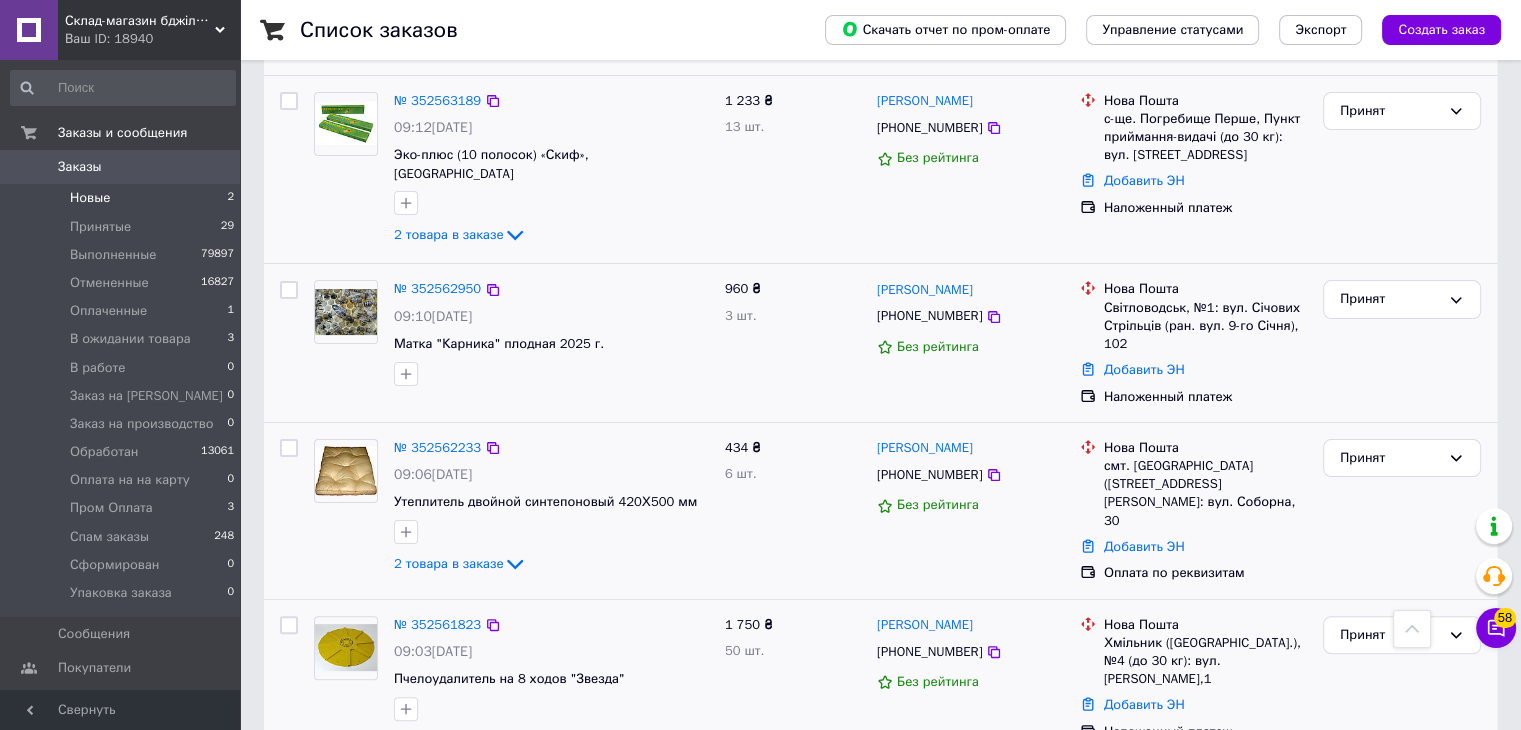 scroll, scrollTop: 376, scrollLeft: 0, axis: vertical 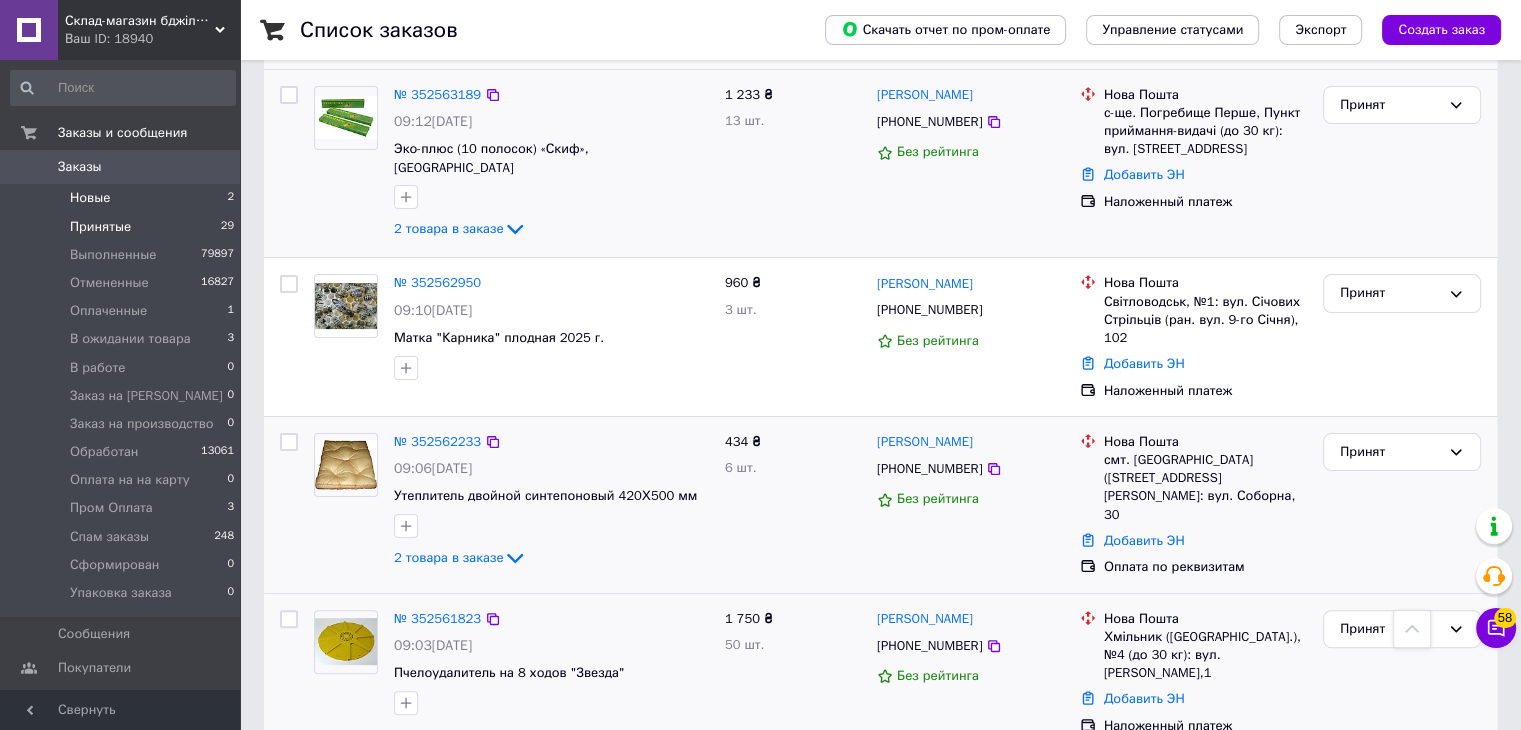 click on "Принятые" at bounding box center (100, 227) 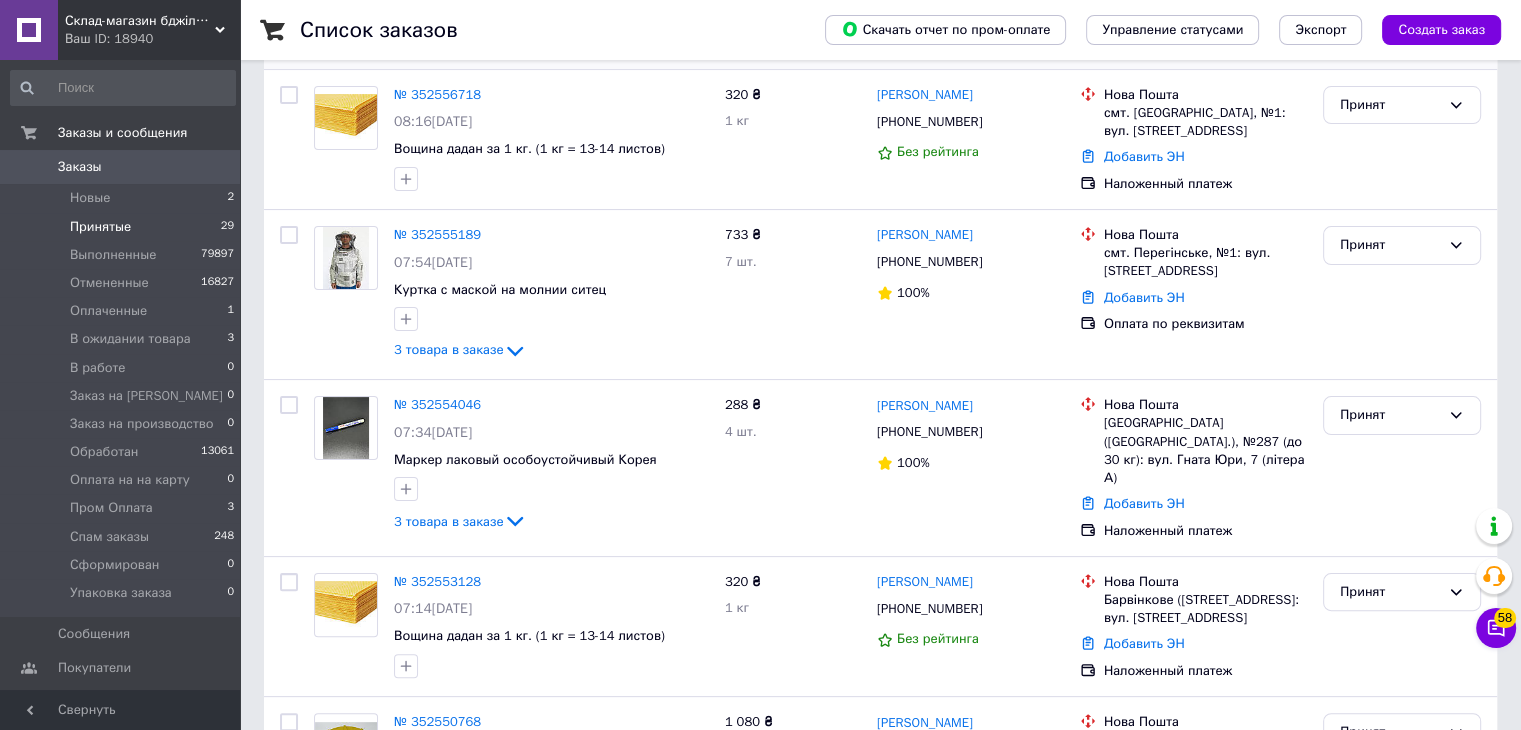 scroll, scrollTop: 0, scrollLeft: 0, axis: both 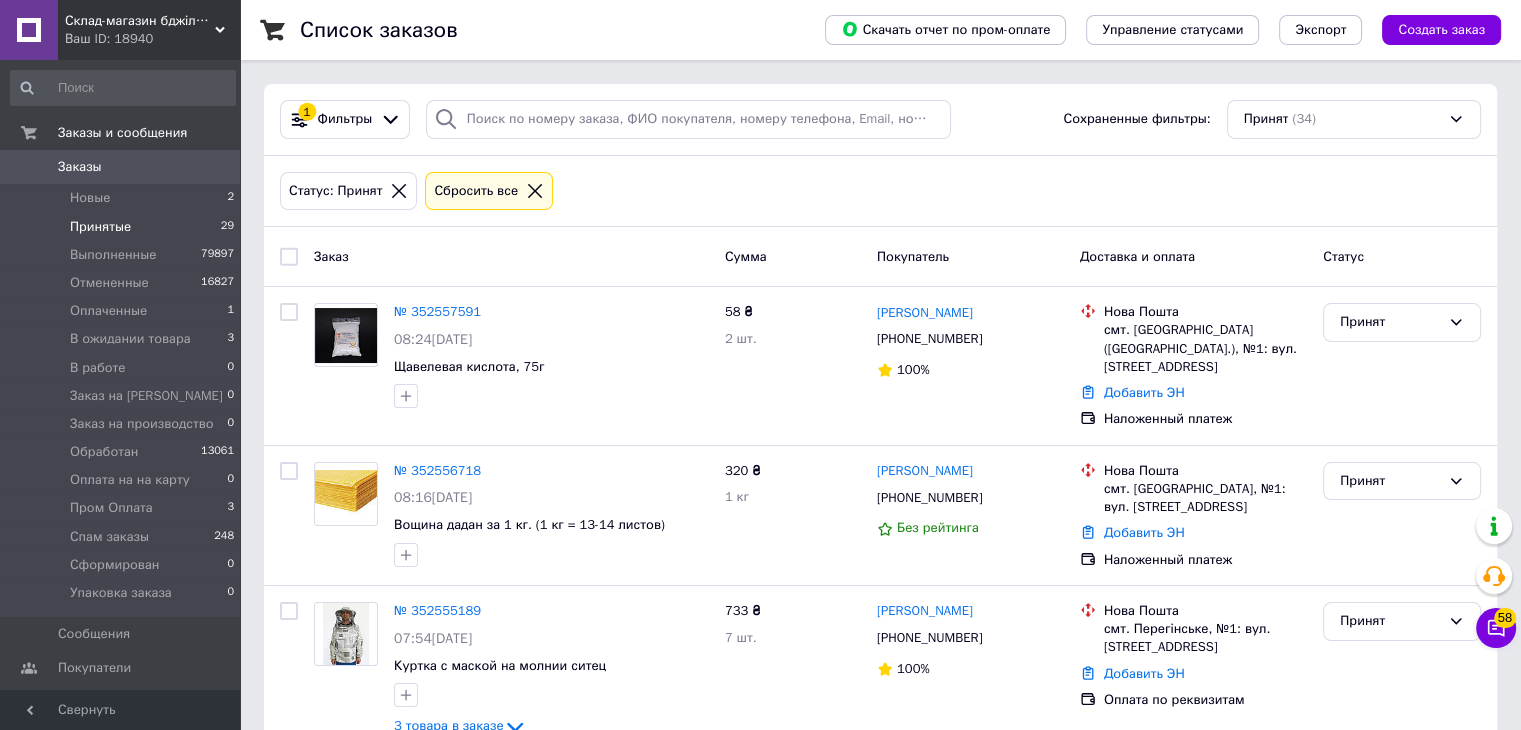 click 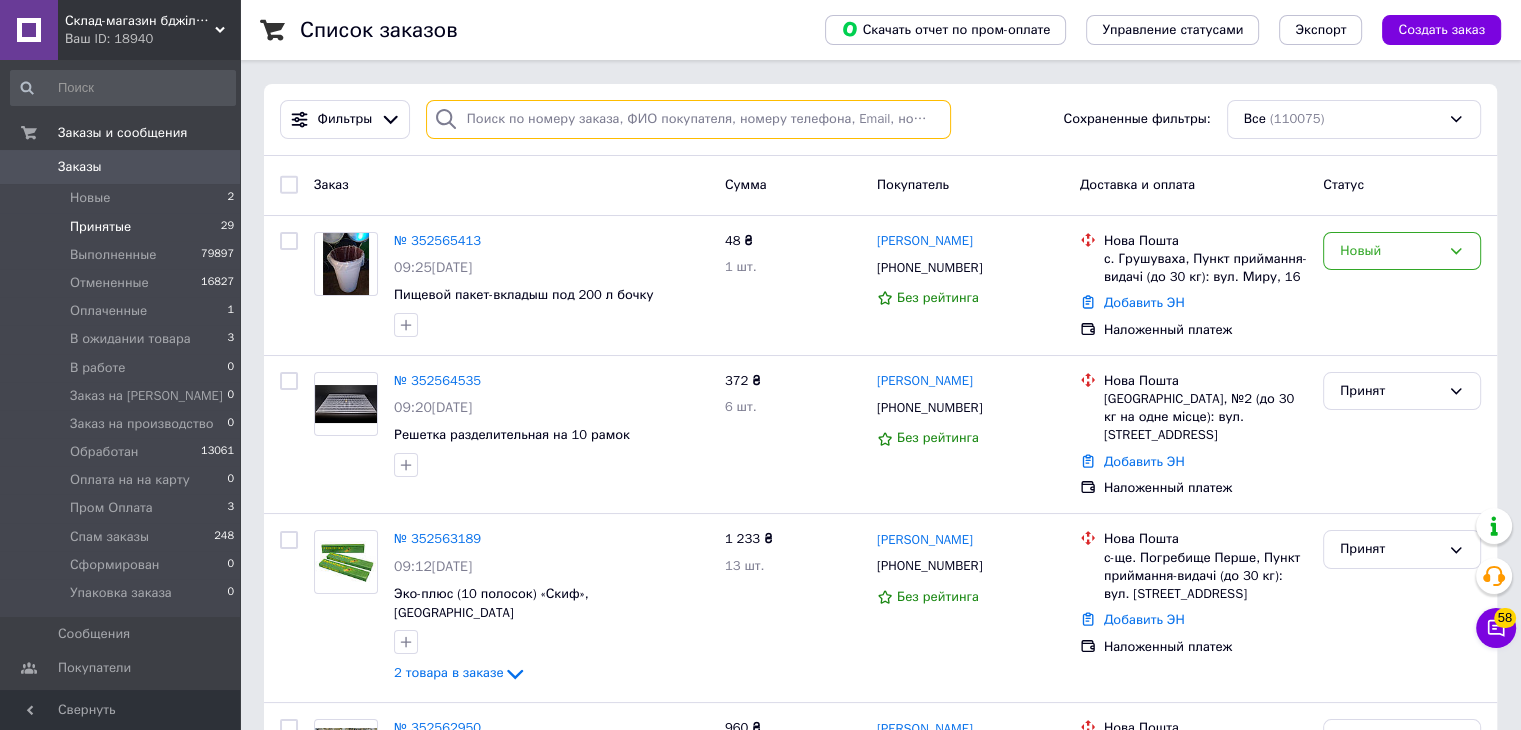 click at bounding box center [688, 119] 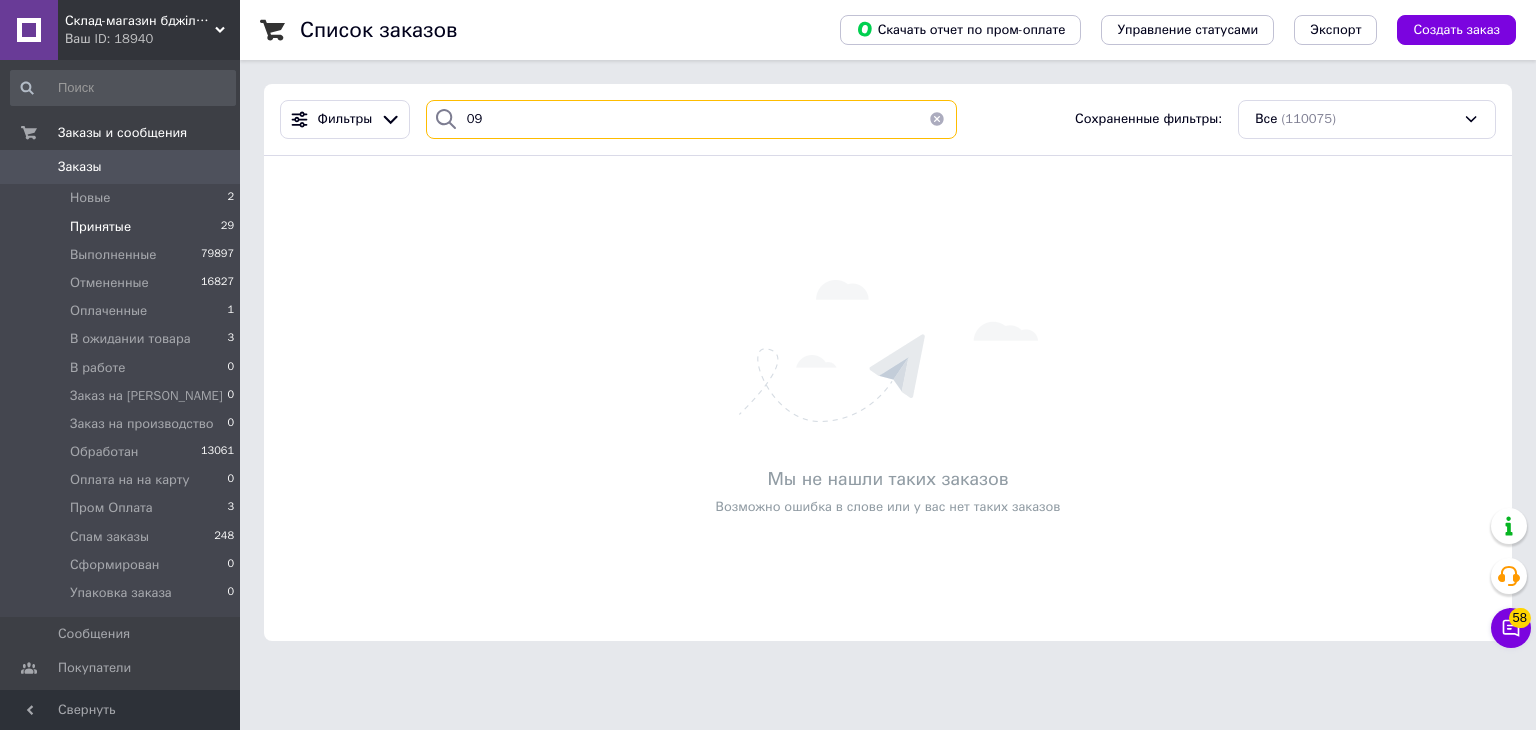 type on "0" 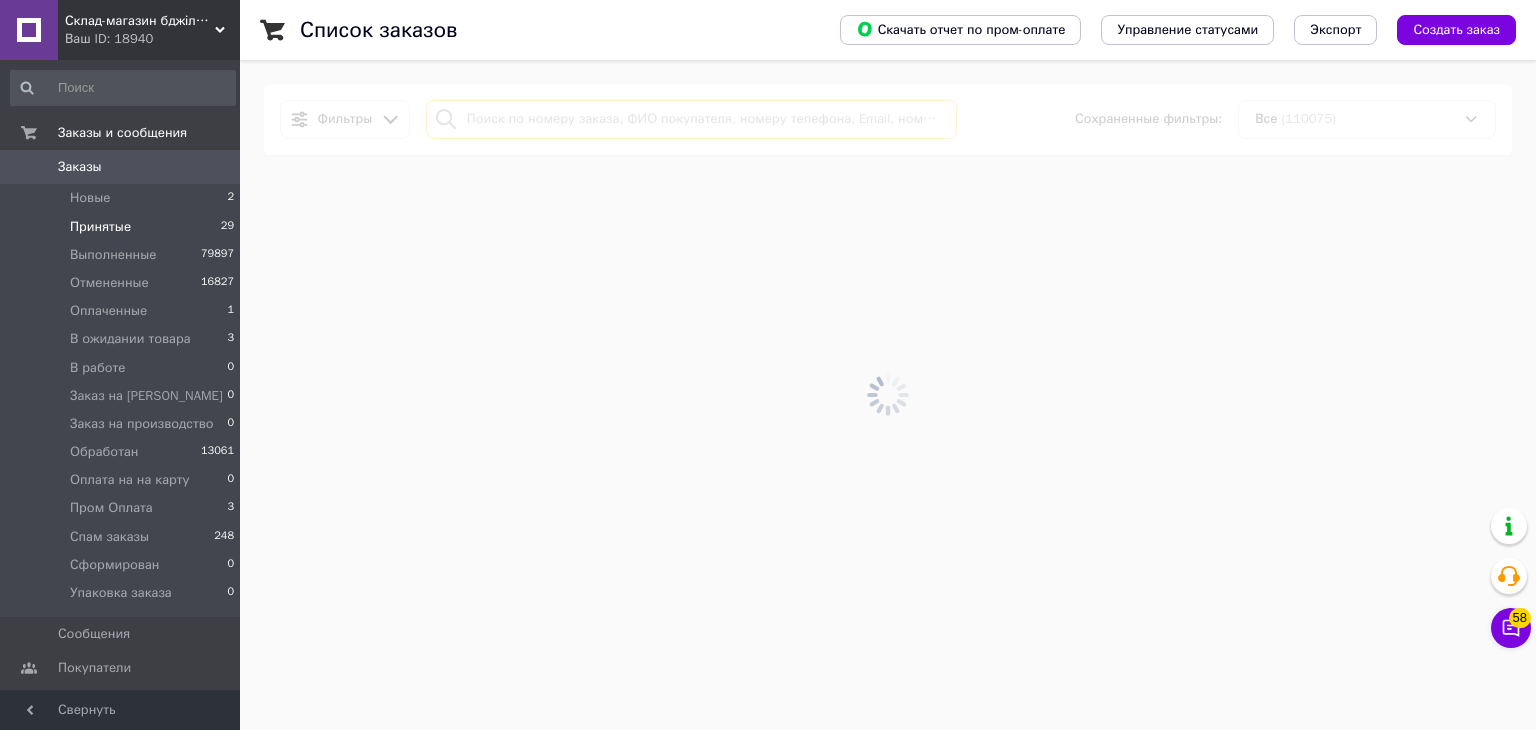 type 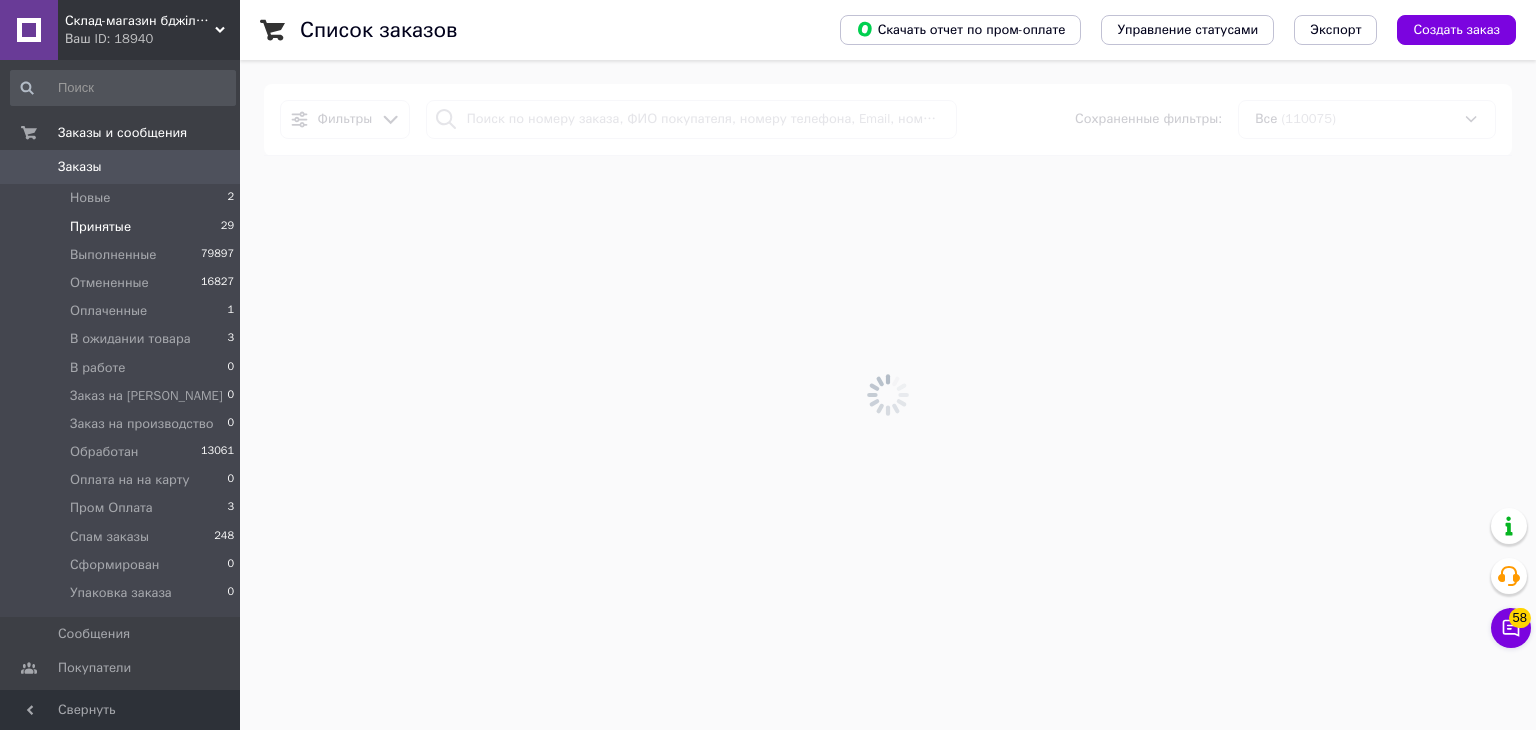 click on "Принятые 29" at bounding box center (123, 227) 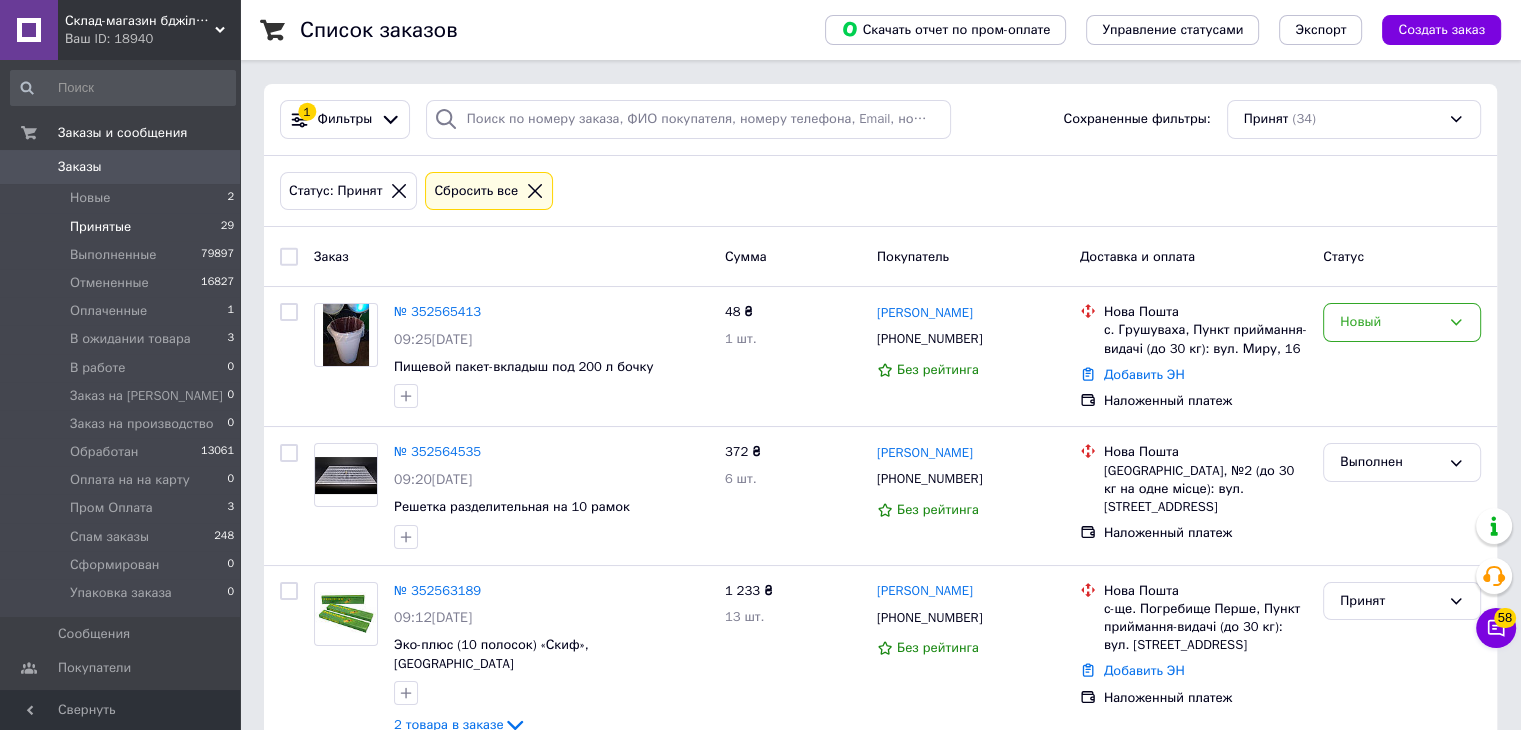 click on "Принятые" at bounding box center [100, 227] 